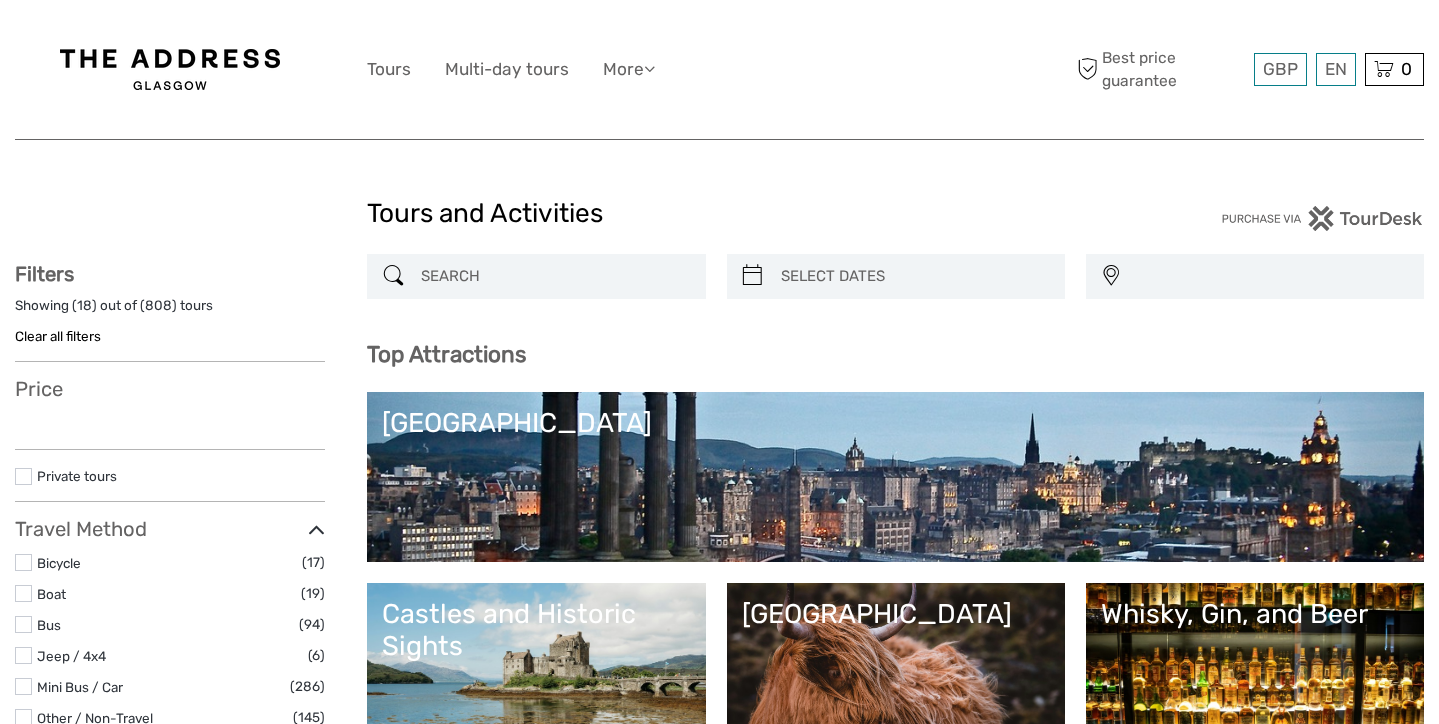 select 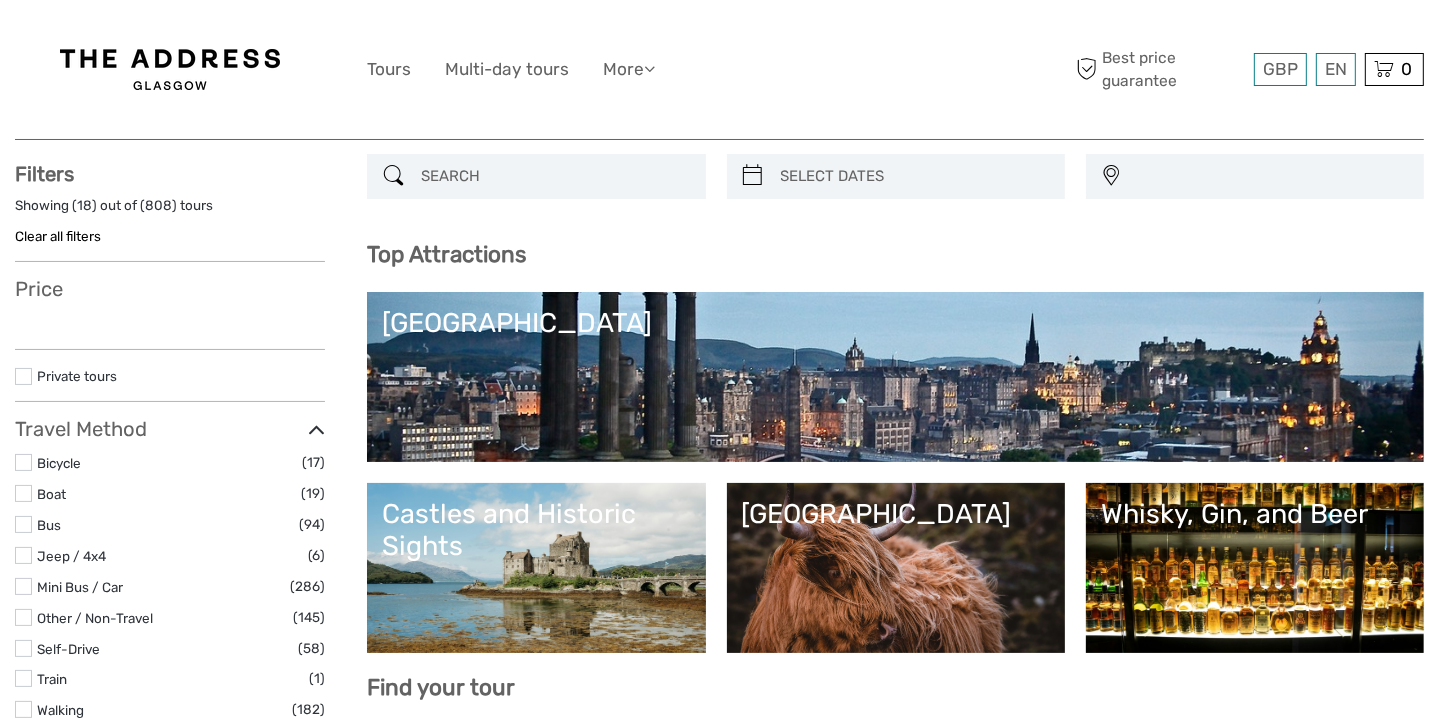 scroll, scrollTop: 0, scrollLeft: 0, axis: both 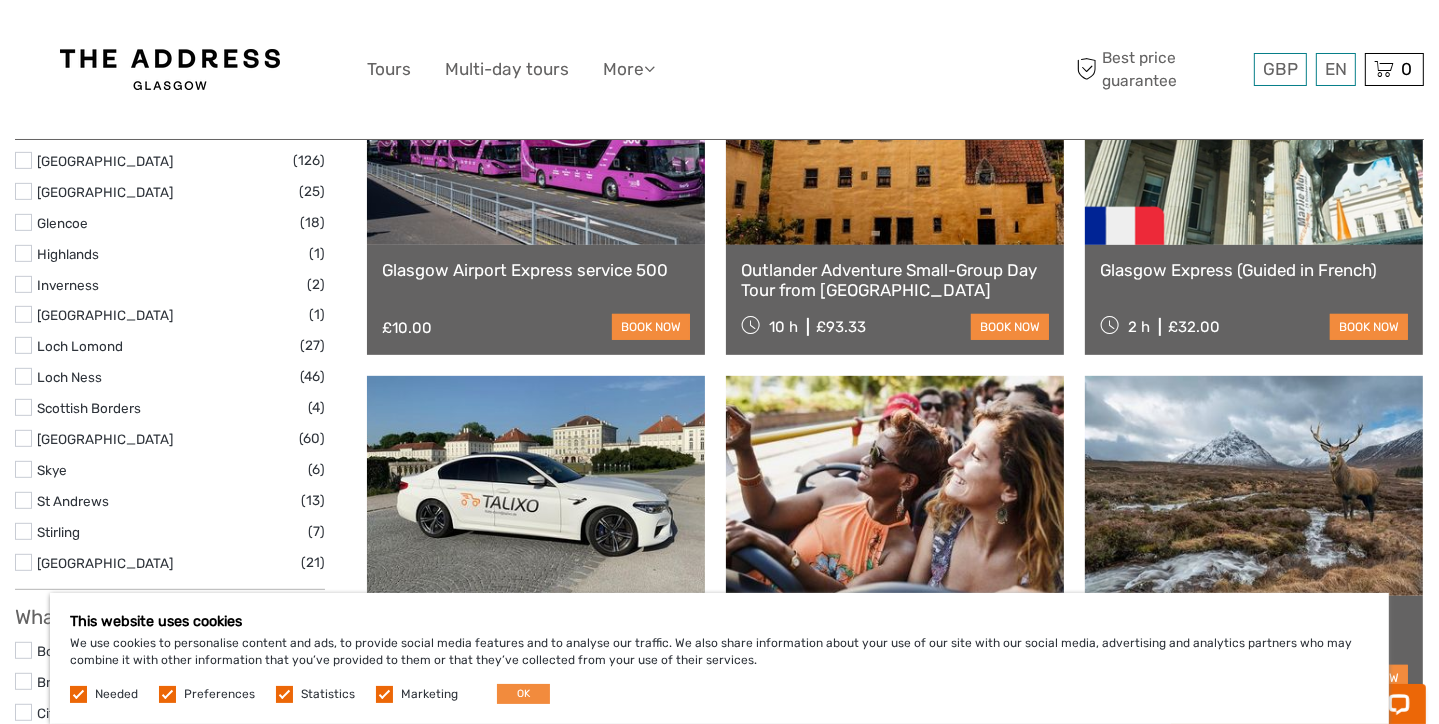 click on "Glasgow Express (Guided in French)
2 h
£32.00
book now" at bounding box center [1254, 300] 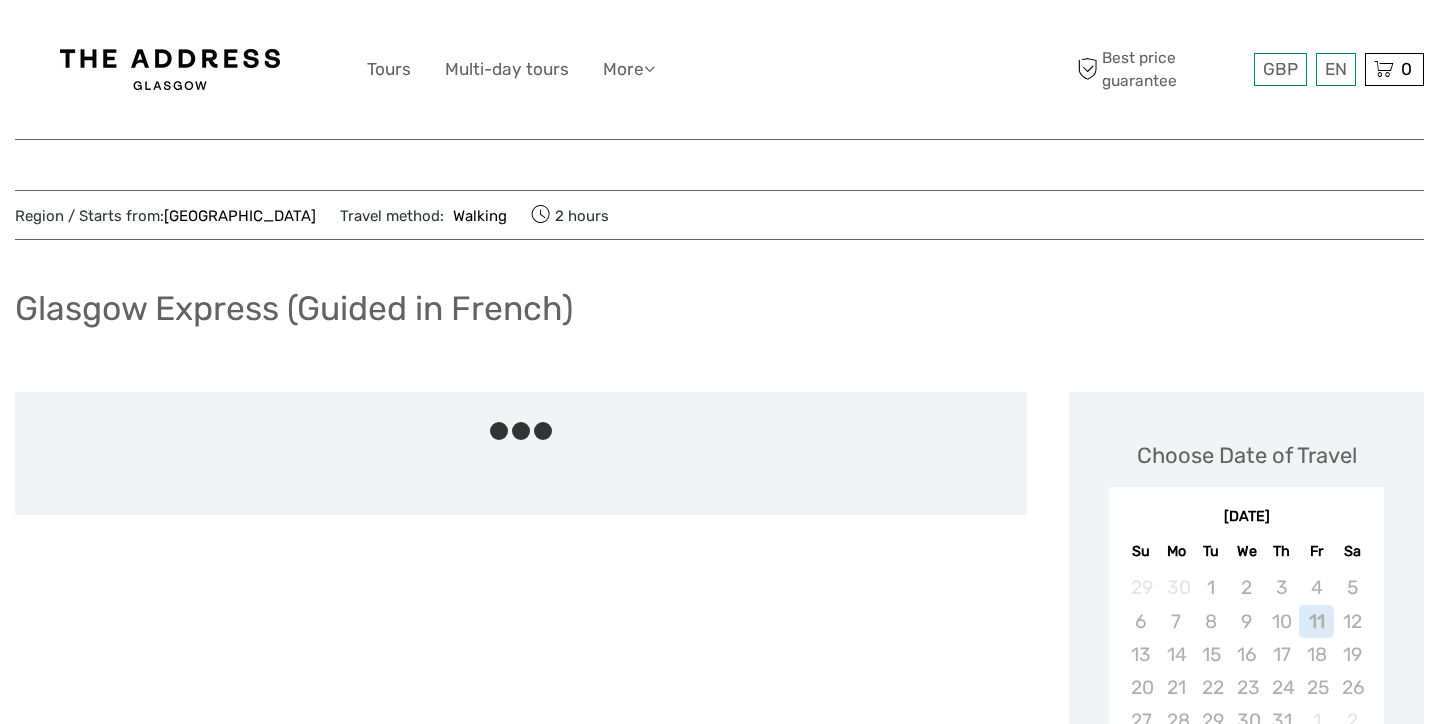 scroll, scrollTop: 0, scrollLeft: 0, axis: both 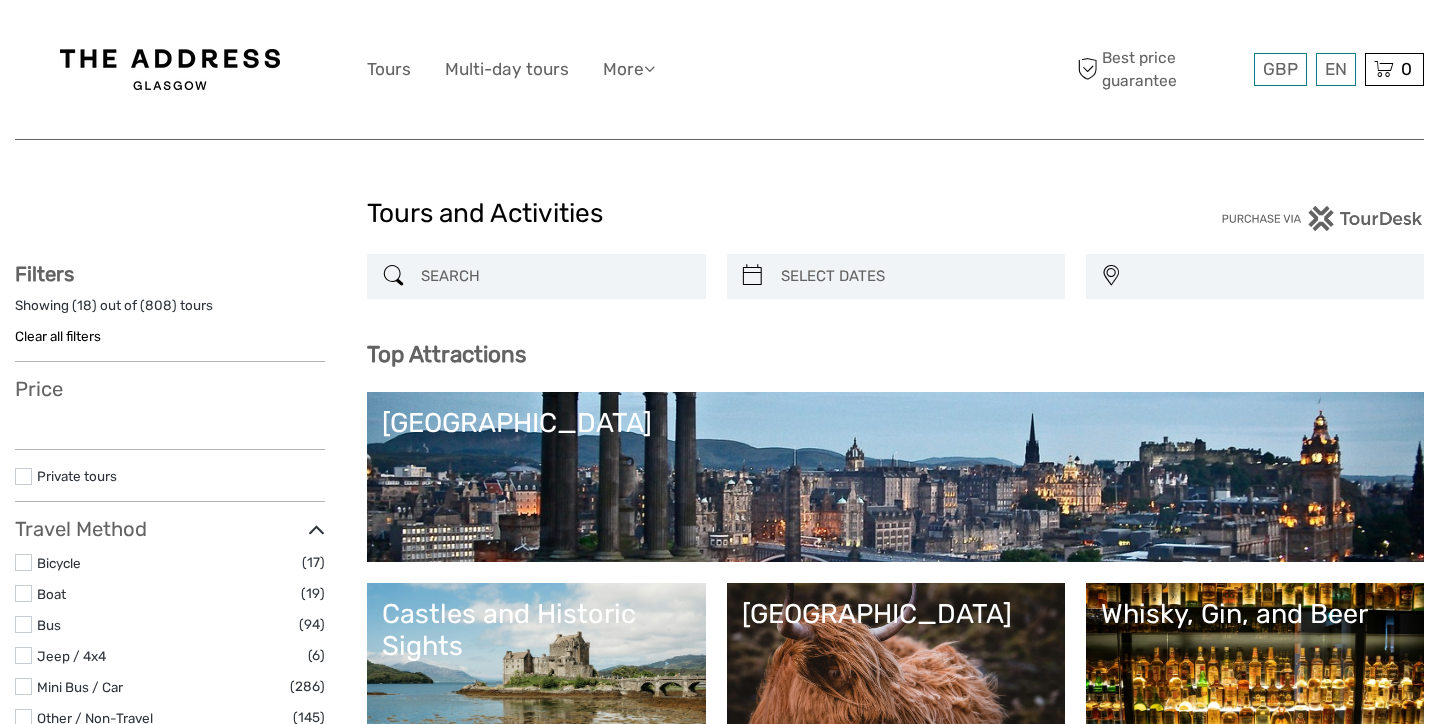 select 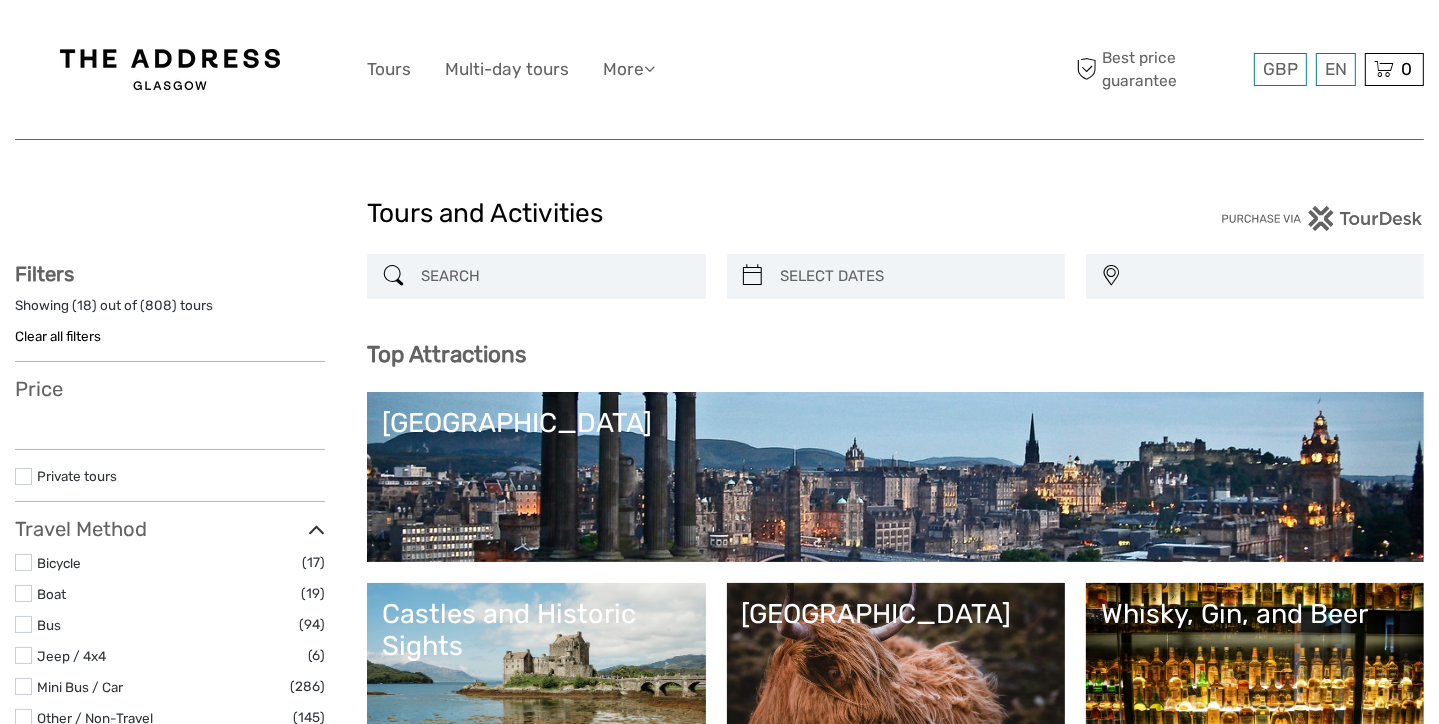 scroll, scrollTop: 0, scrollLeft: 0, axis: both 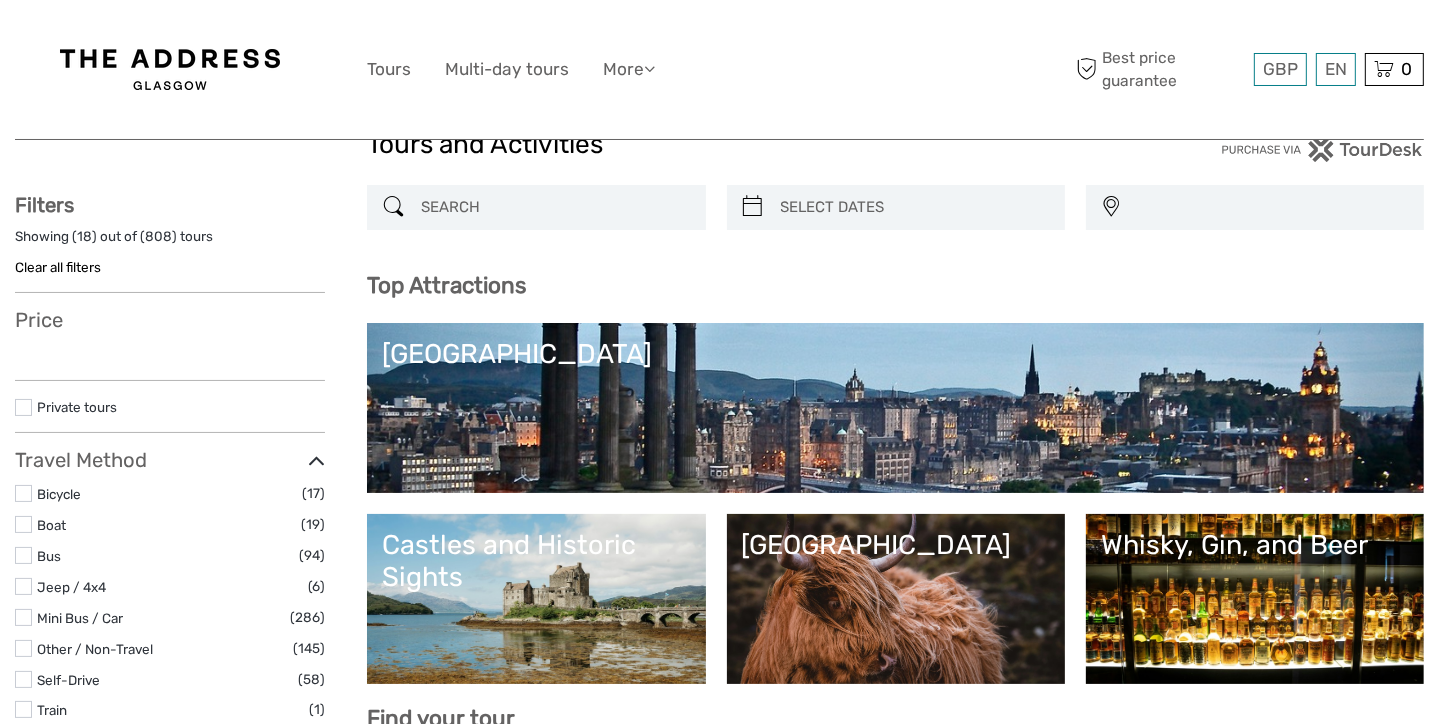 select 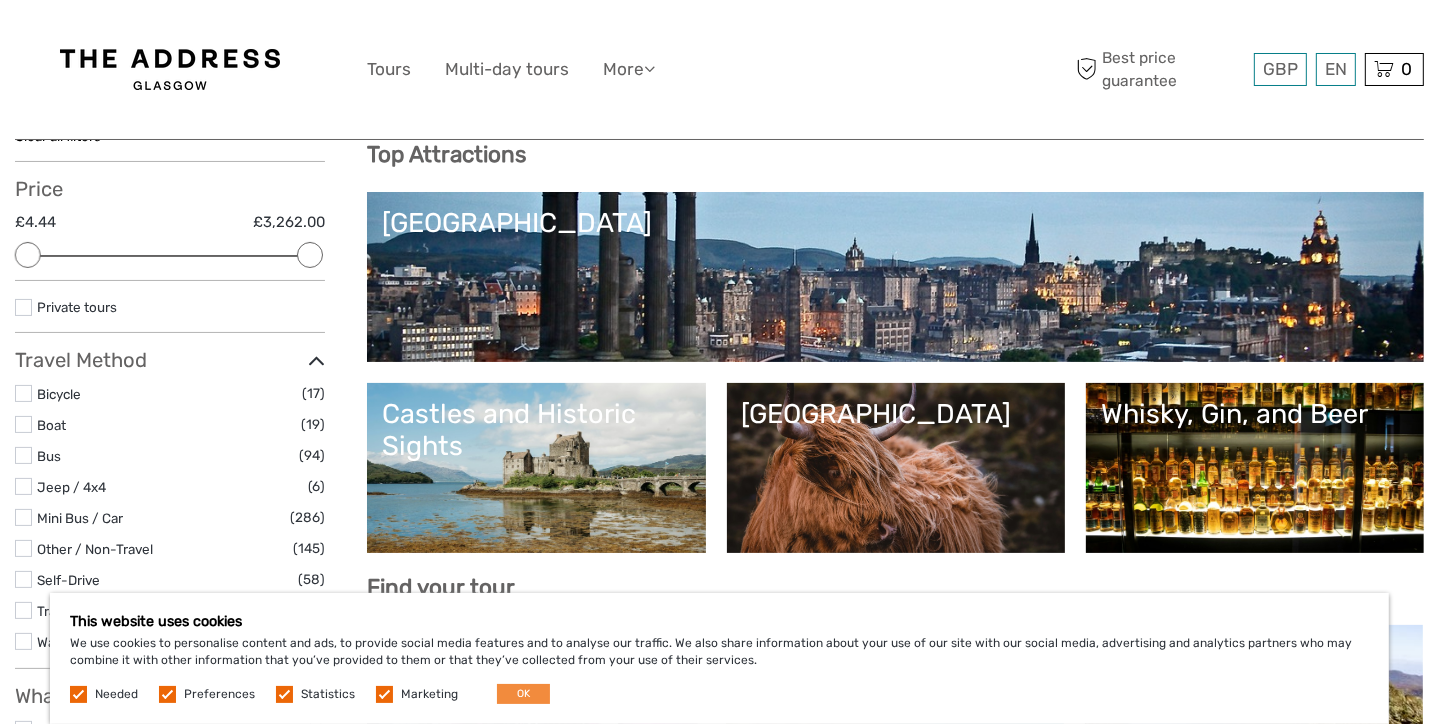 scroll, scrollTop: 300, scrollLeft: 0, axis: vertical 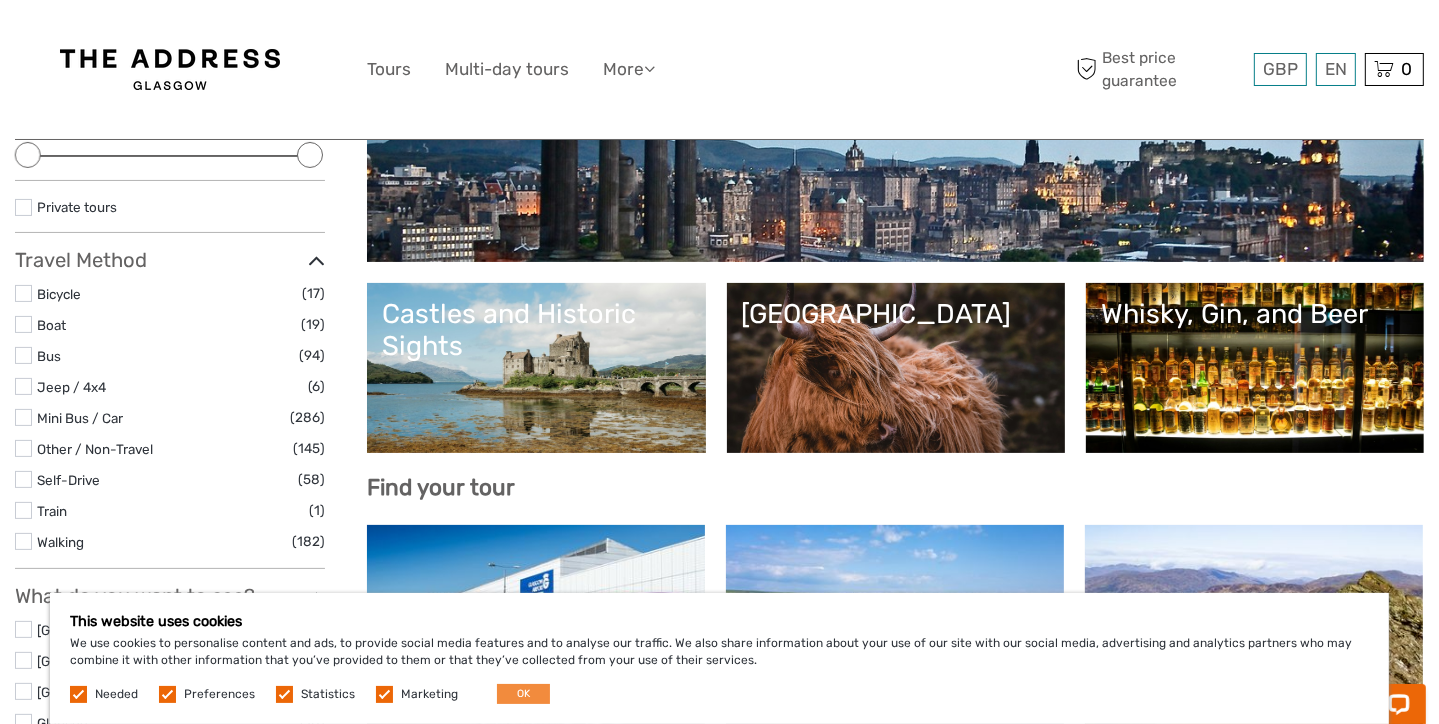 click on "Castles and Historic Sights" at bounding box center [536, 368] 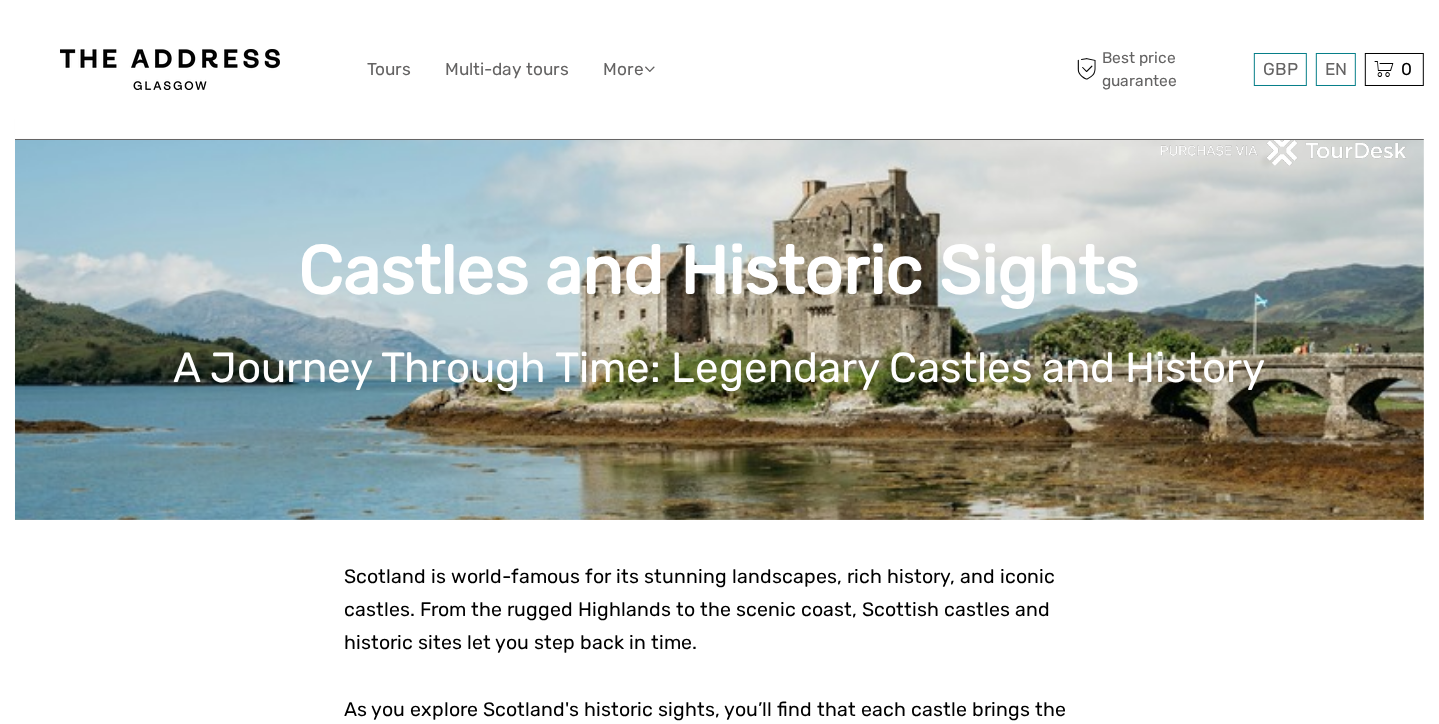 scroll, scrollTop: 186, scrollLeft: 0, axis: vertical 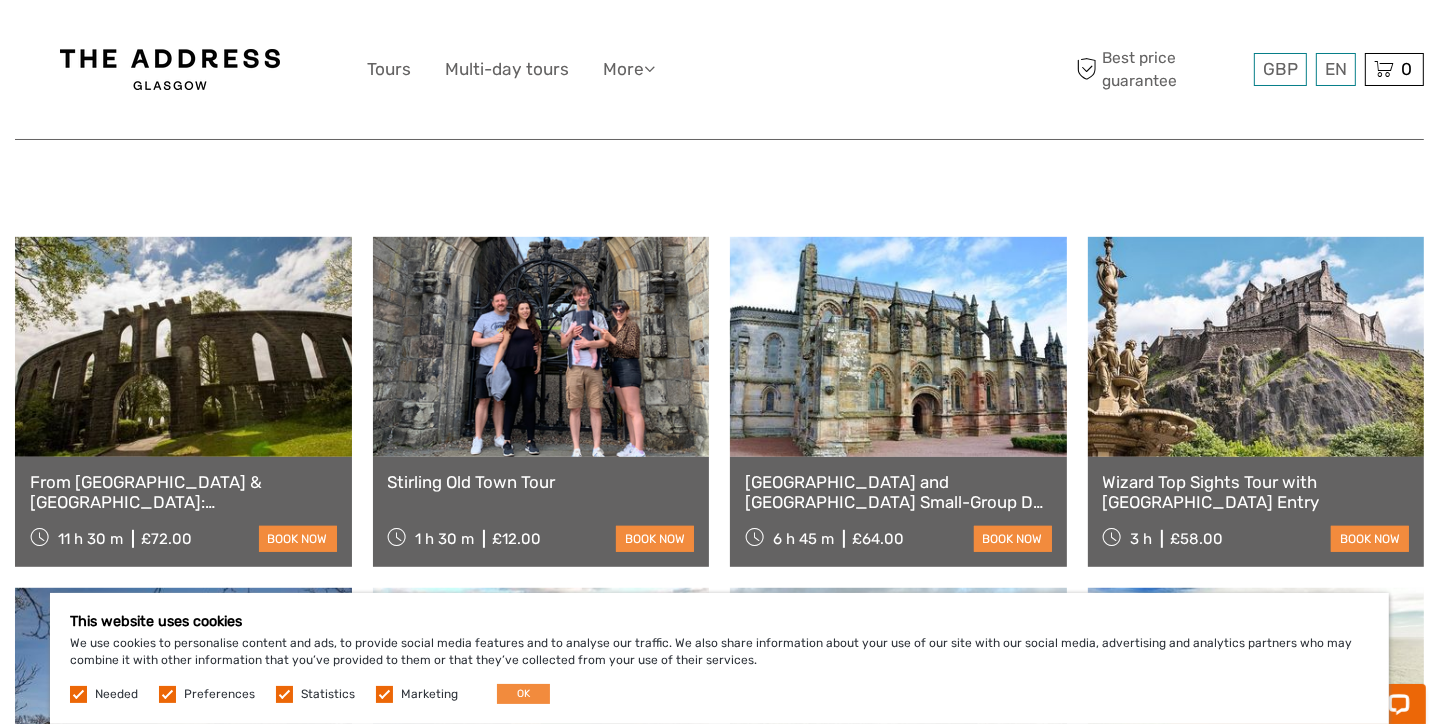 click at bounding box center [1256, 347] 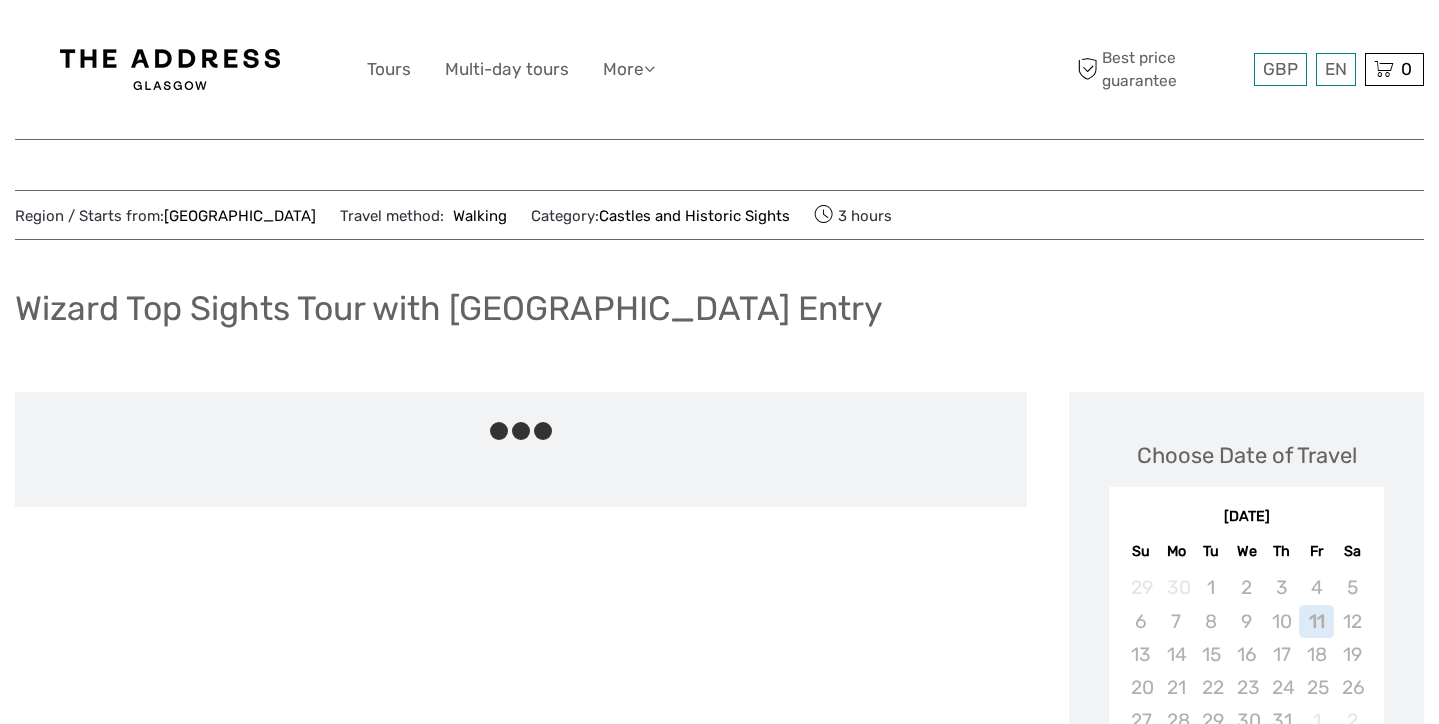 scroll, scrollTop: 0, scrollLeft: 0, axis: both 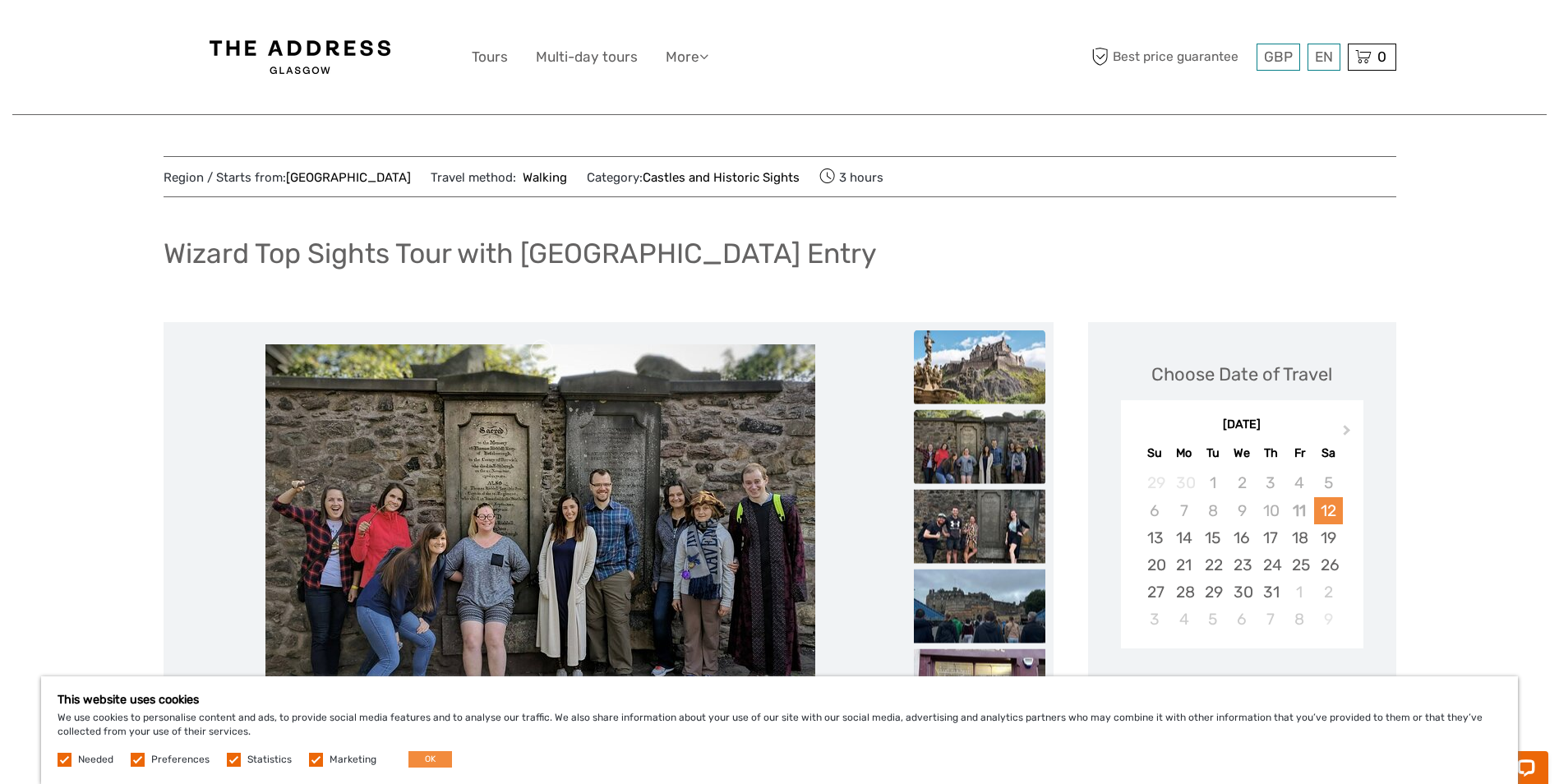 click at bounding box center [980, 367] 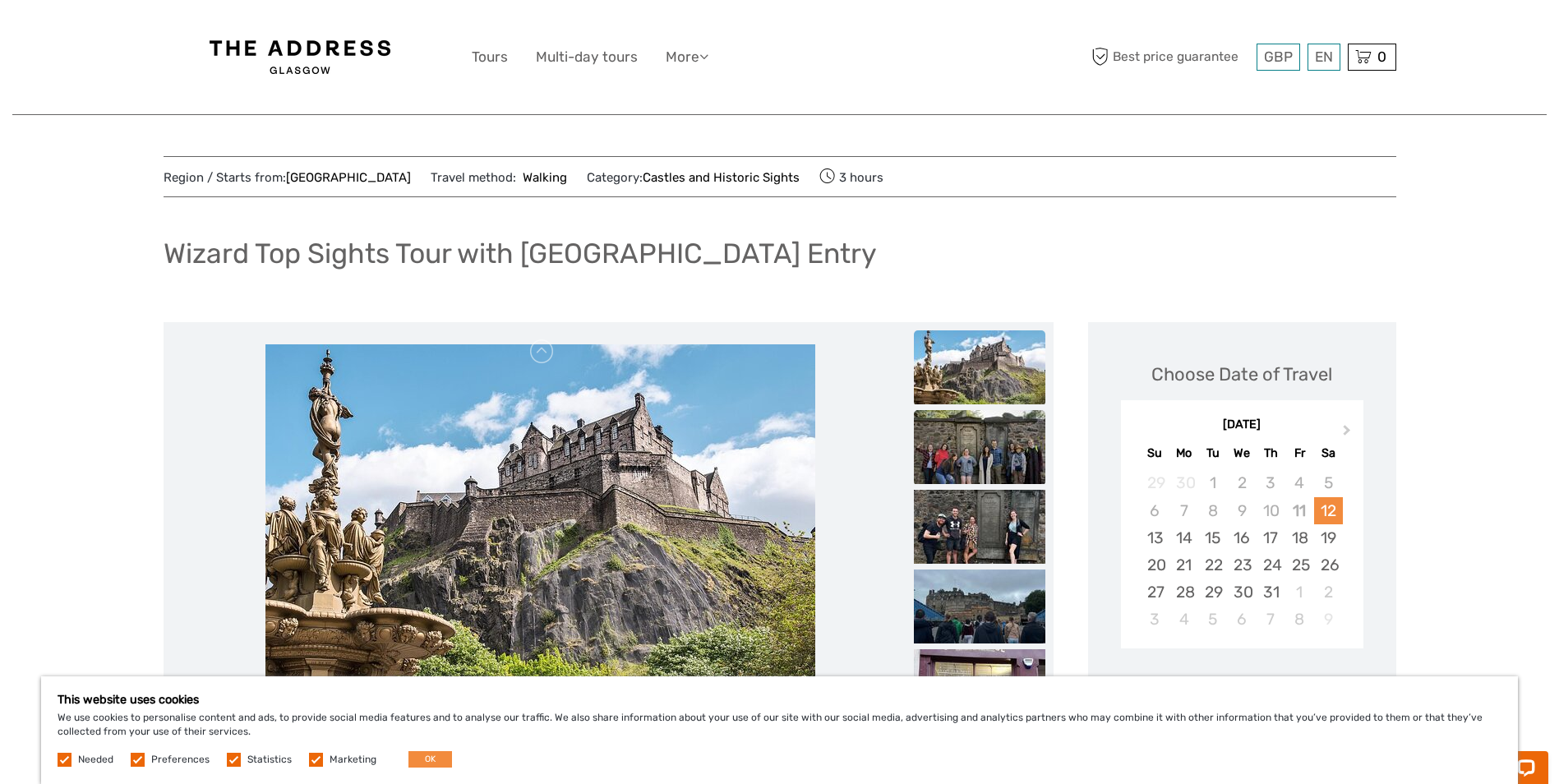 click at bounding box center (980, 447) 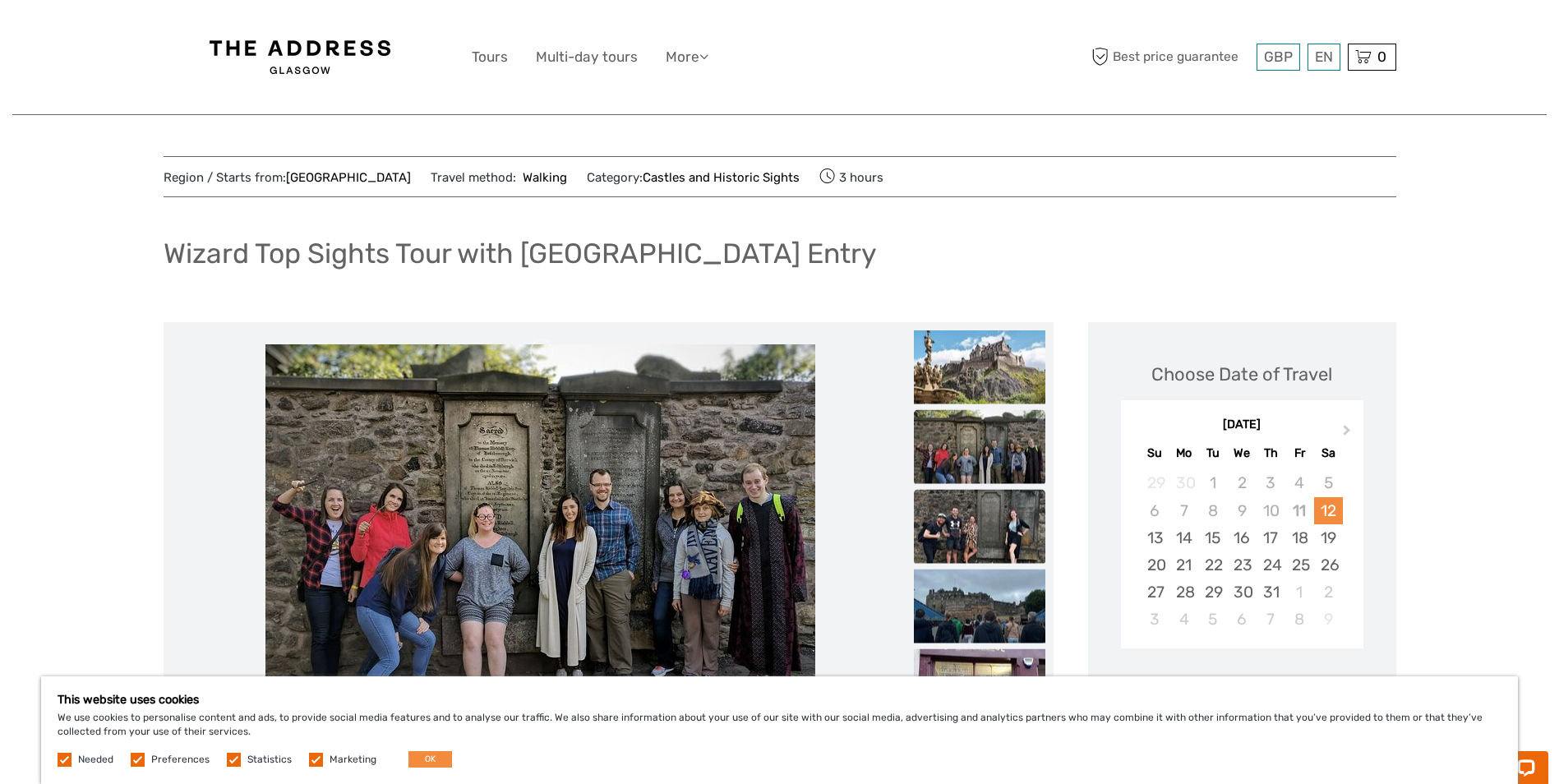 click at bounding box center (980, 527) 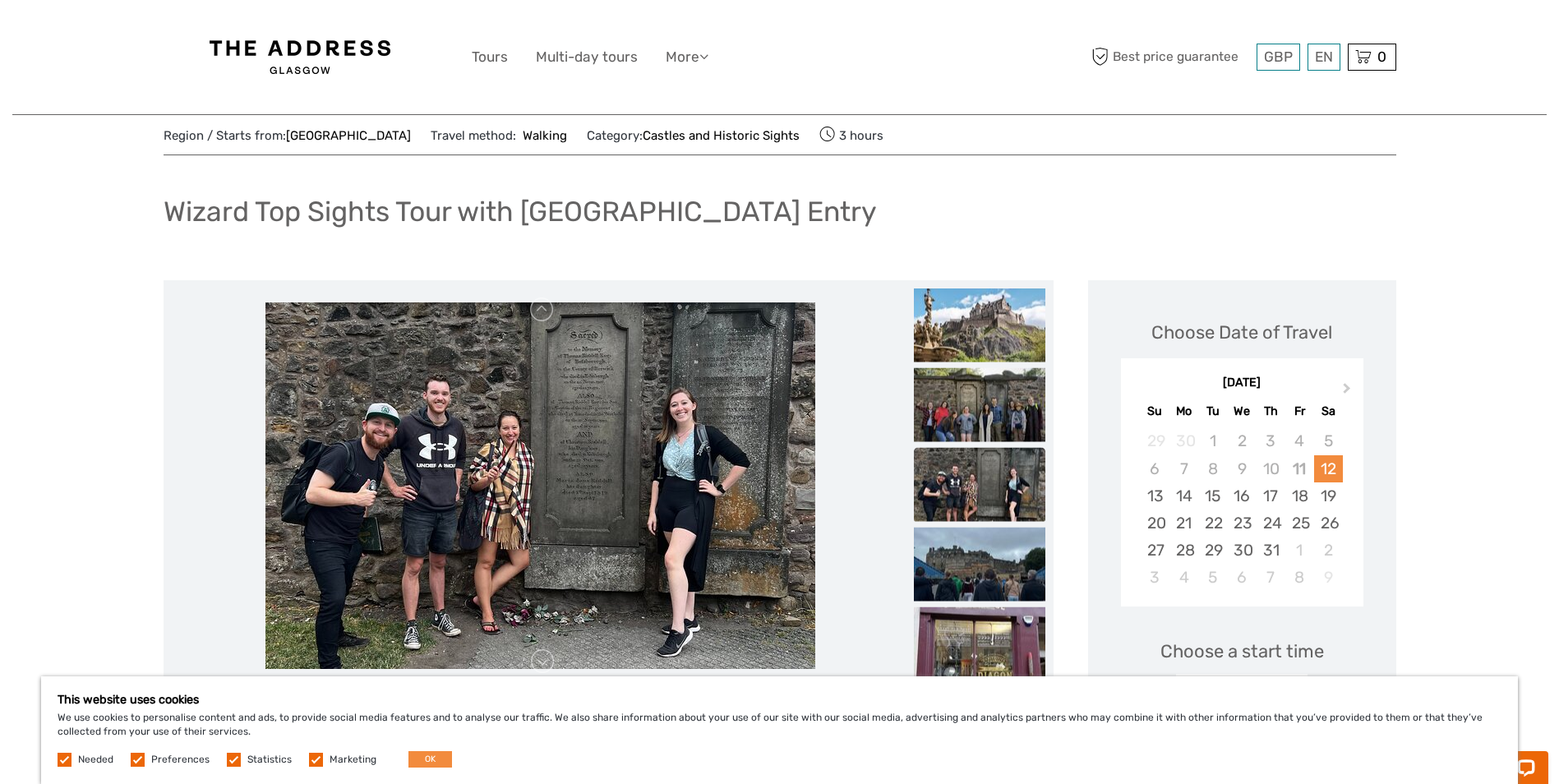 scroll, scrollTop: 164, scrollLeft: 0, axis: vertical 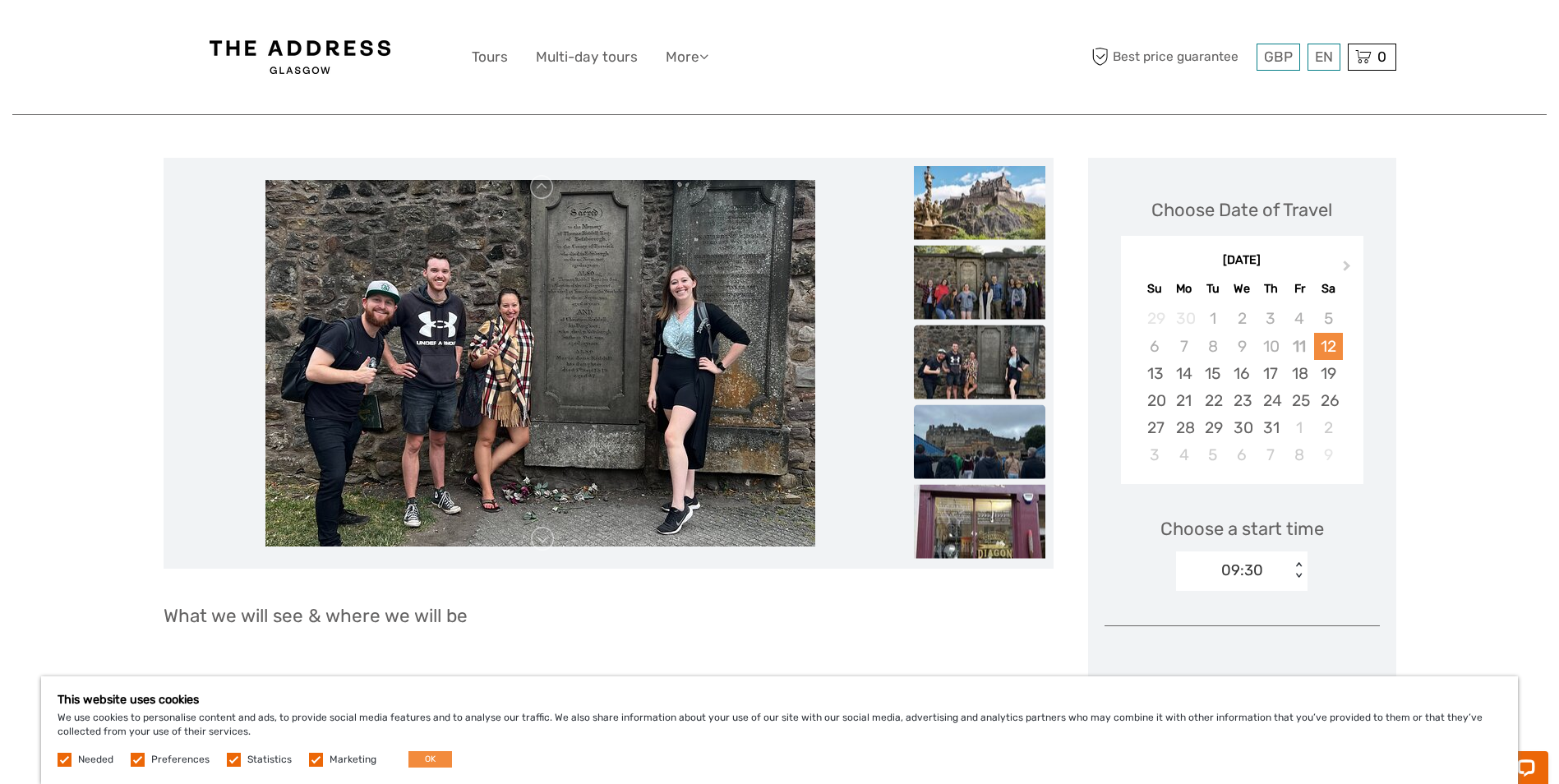 click at bounding box center (980, 442) 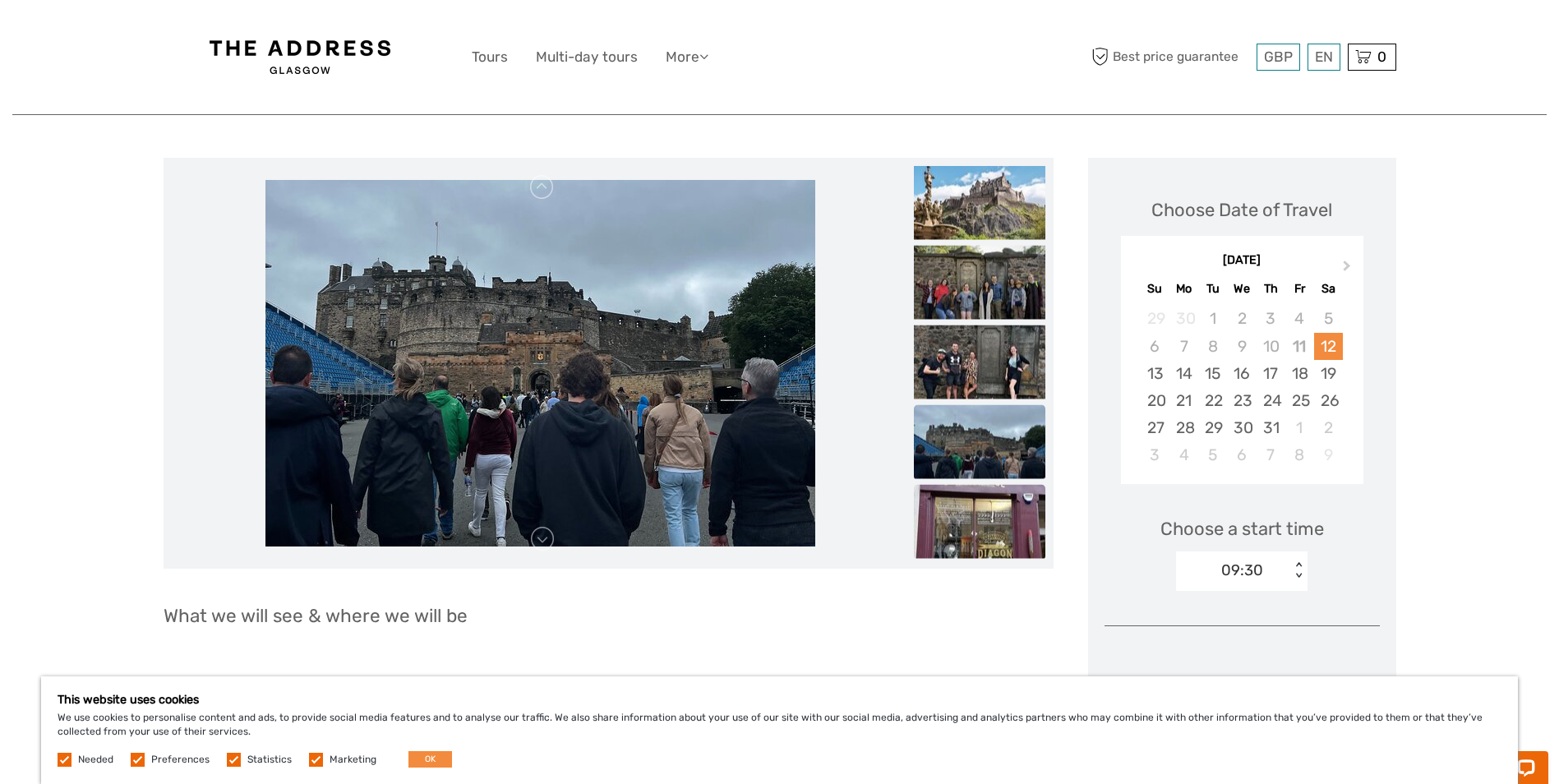 click at bounding box center [980, 522] 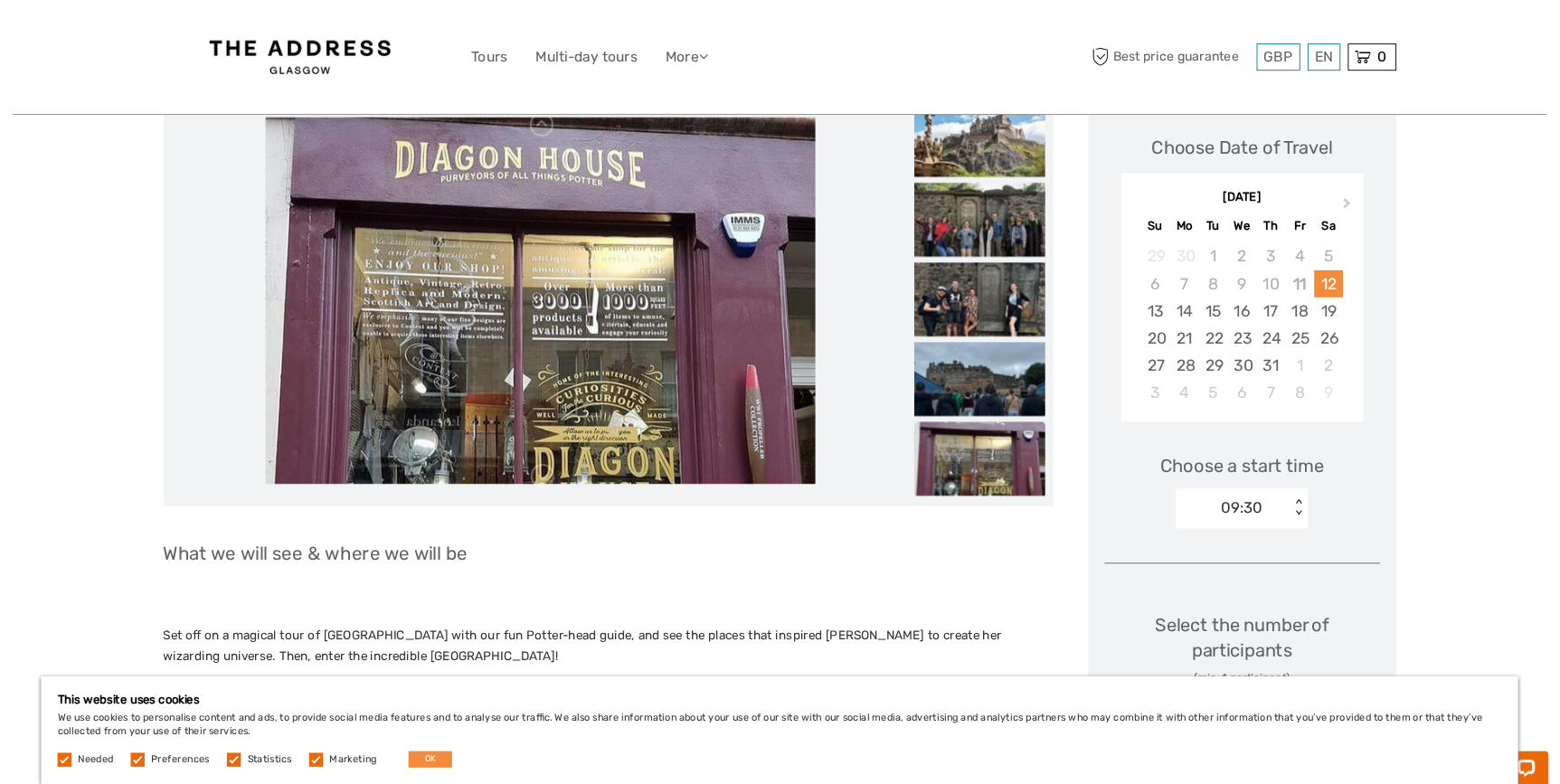 scroll, scrollTop: 181, scrollLeft: 0, axis: vertical 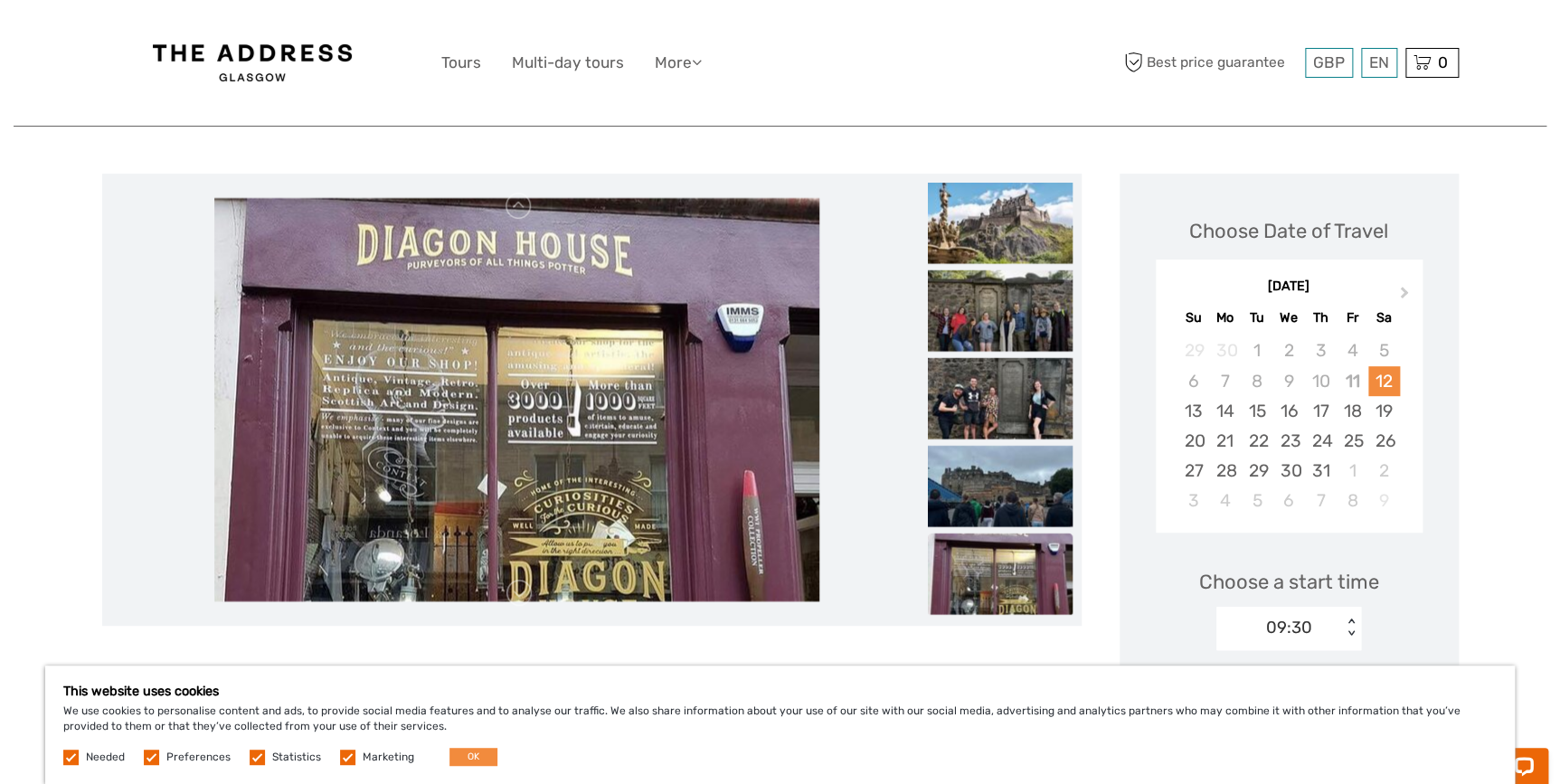 click on "This website uses cookies
We use cookies to personalise content and ads, to provide social media features and to analyse our traffic. We also share information about your use of our site with our social media, advertising and analytics partners who may combine it with other information that you’ve provided to them or that they’ve collected from your use of their services.
Needed
Preferences
Statistics
Marketing
OK" at bounding box center [780, 724] 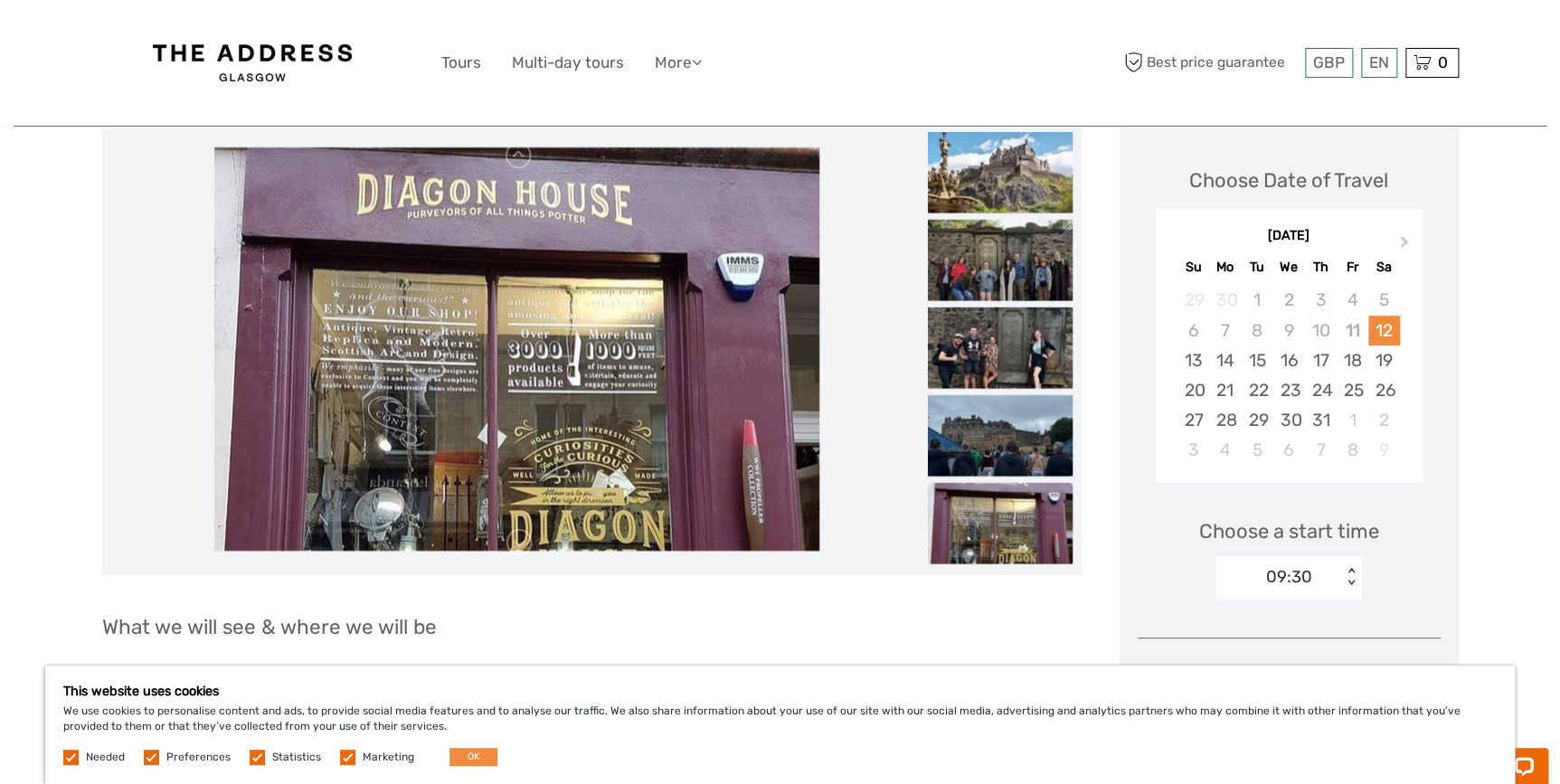 scroll, scrollTop: 246, scrollLeft: 0, axis: vertical 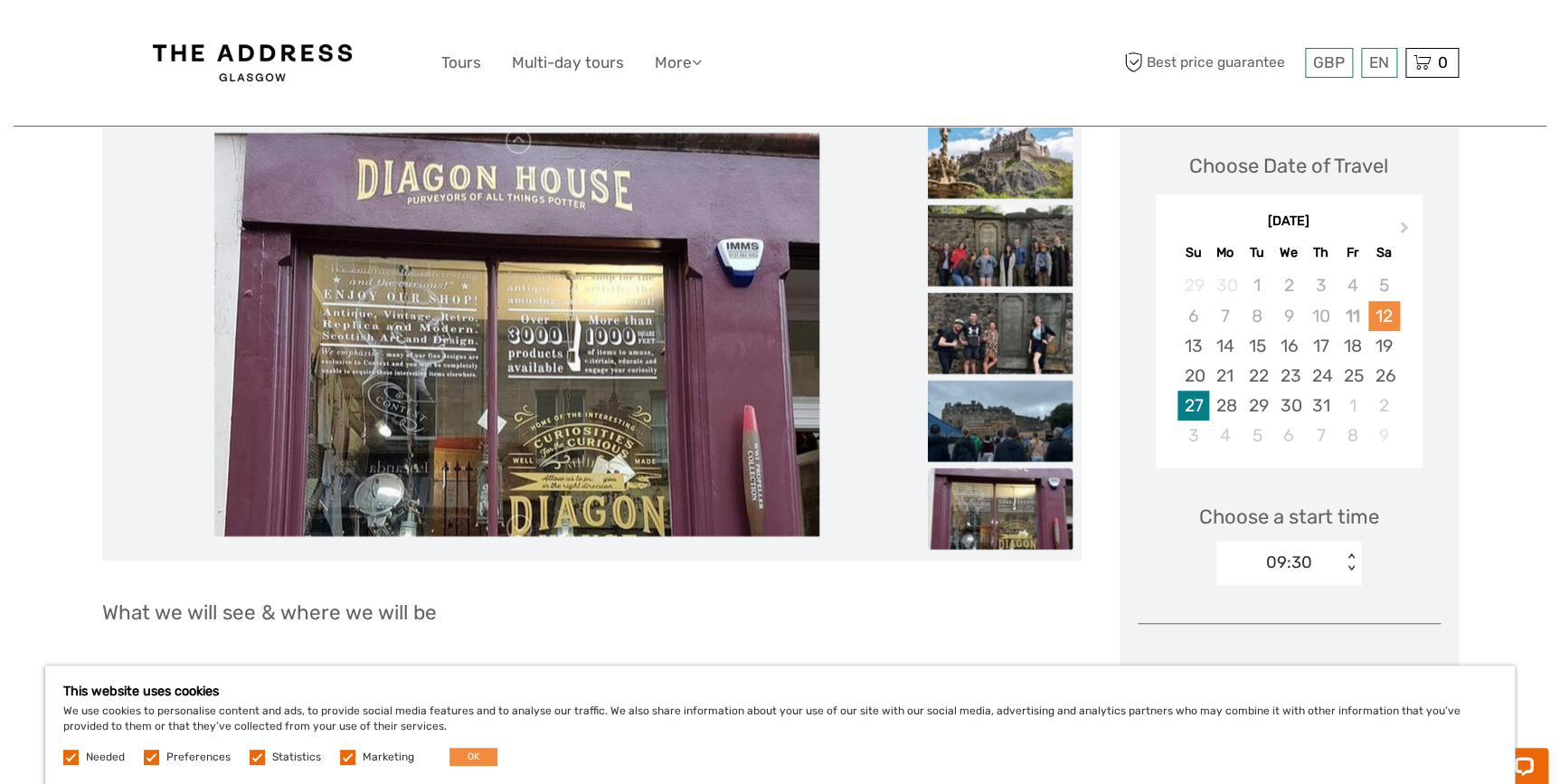click on "27" at bounding box center (1193, 405) 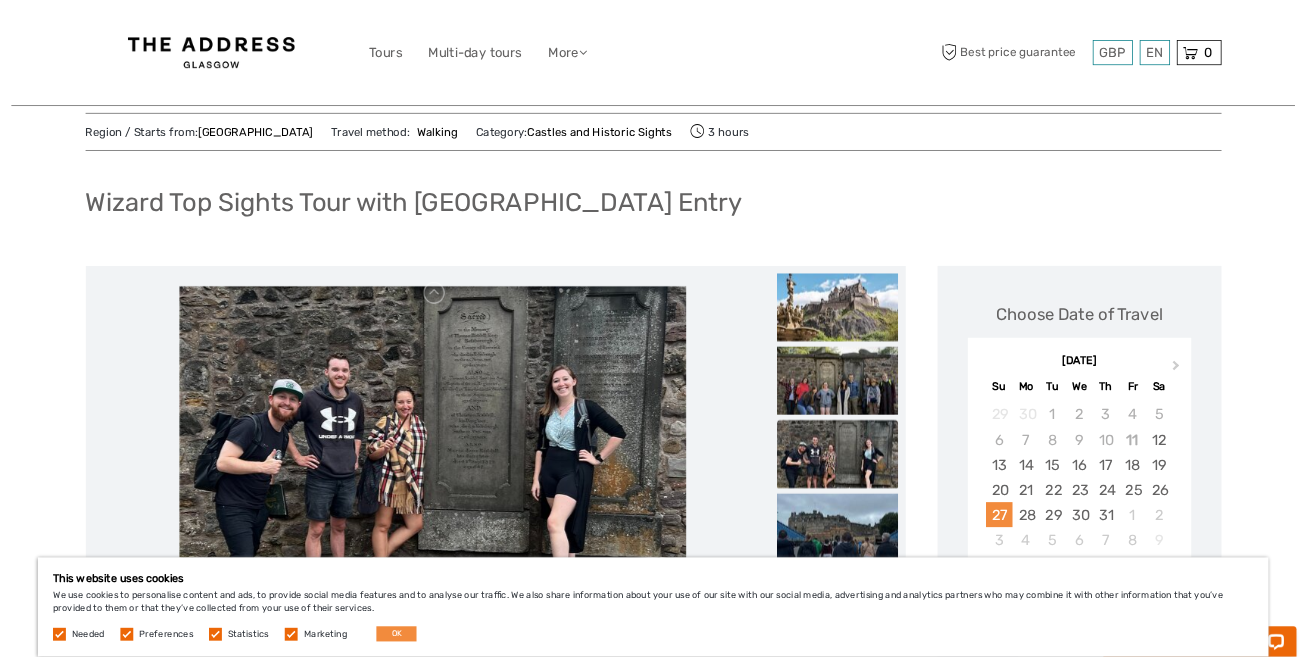 scroll, scrollTop: 0, scrollLeft: 0, axis: both 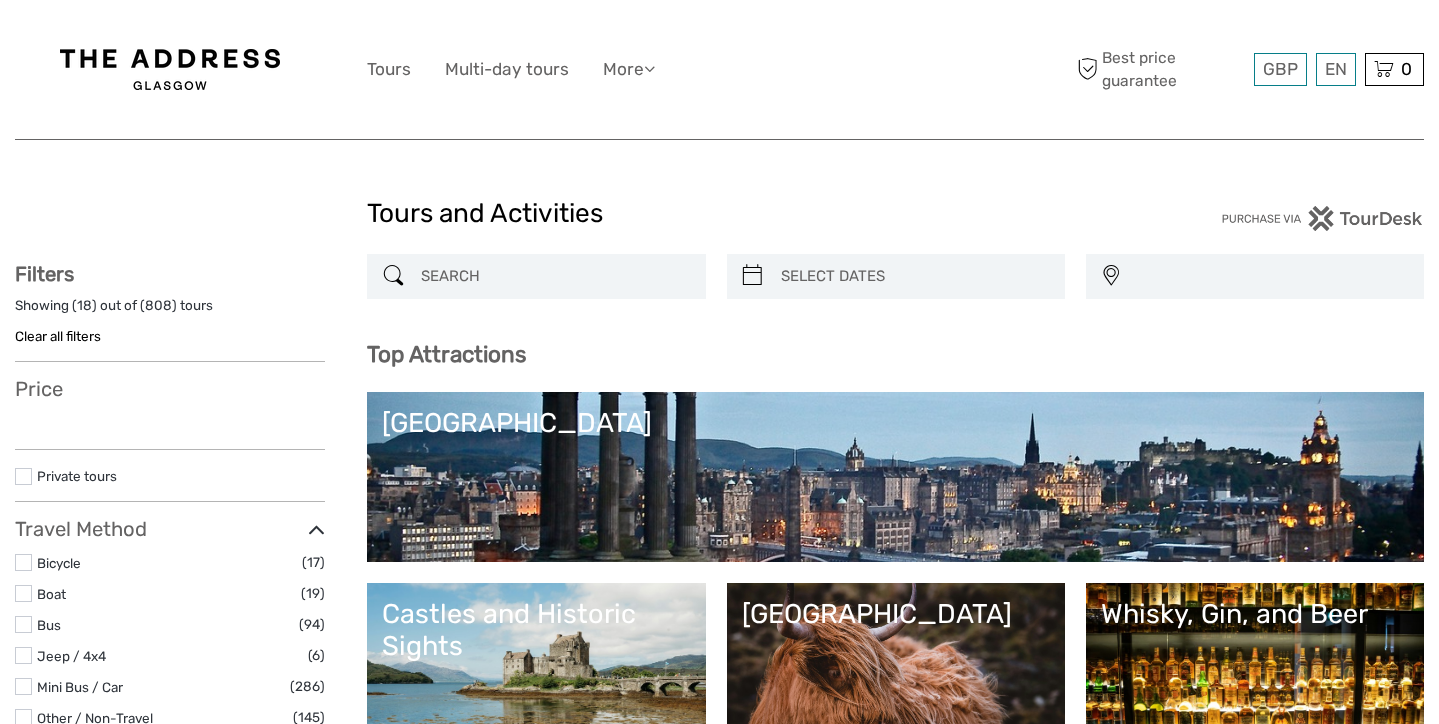 select 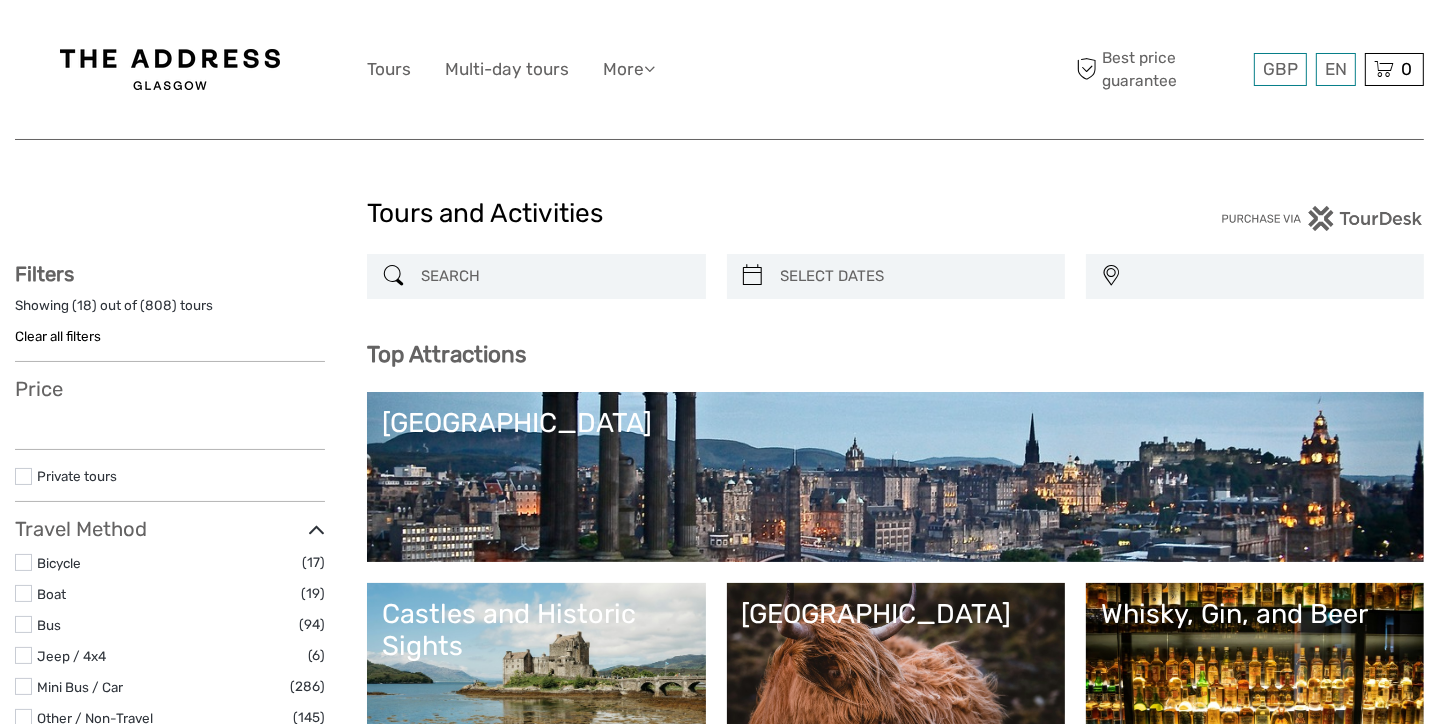 select 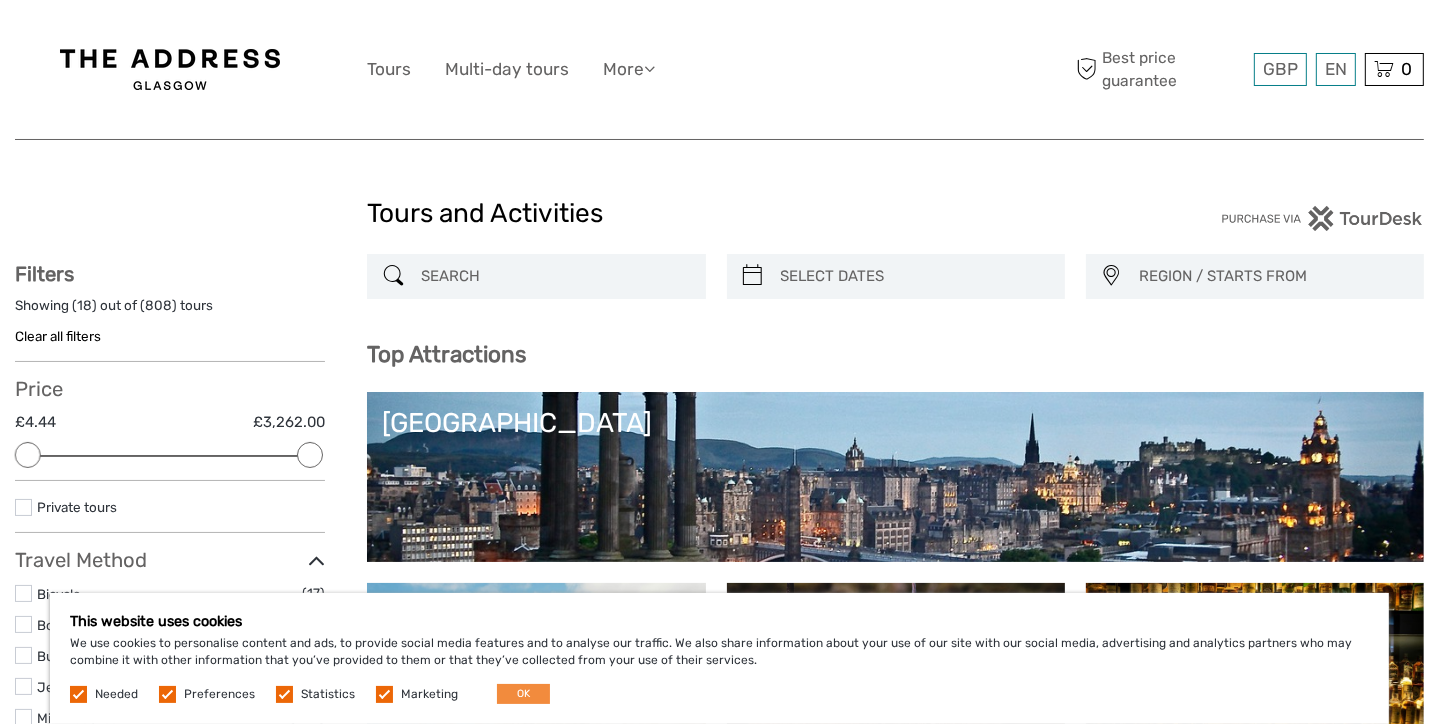 scroll, scrollTop: 0, scrollLeft: 0, axis: both 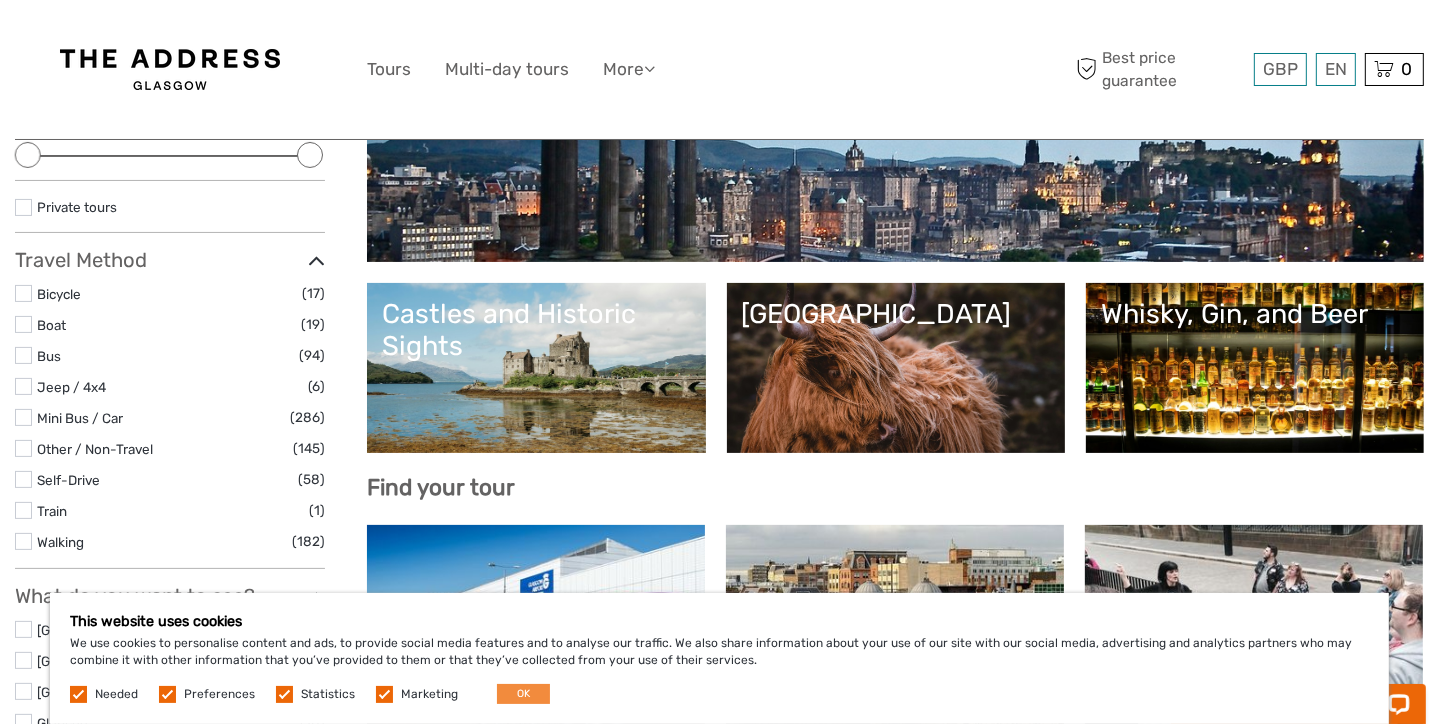 click on "Castles and Historic Sights" at bounding box center [536, 368] 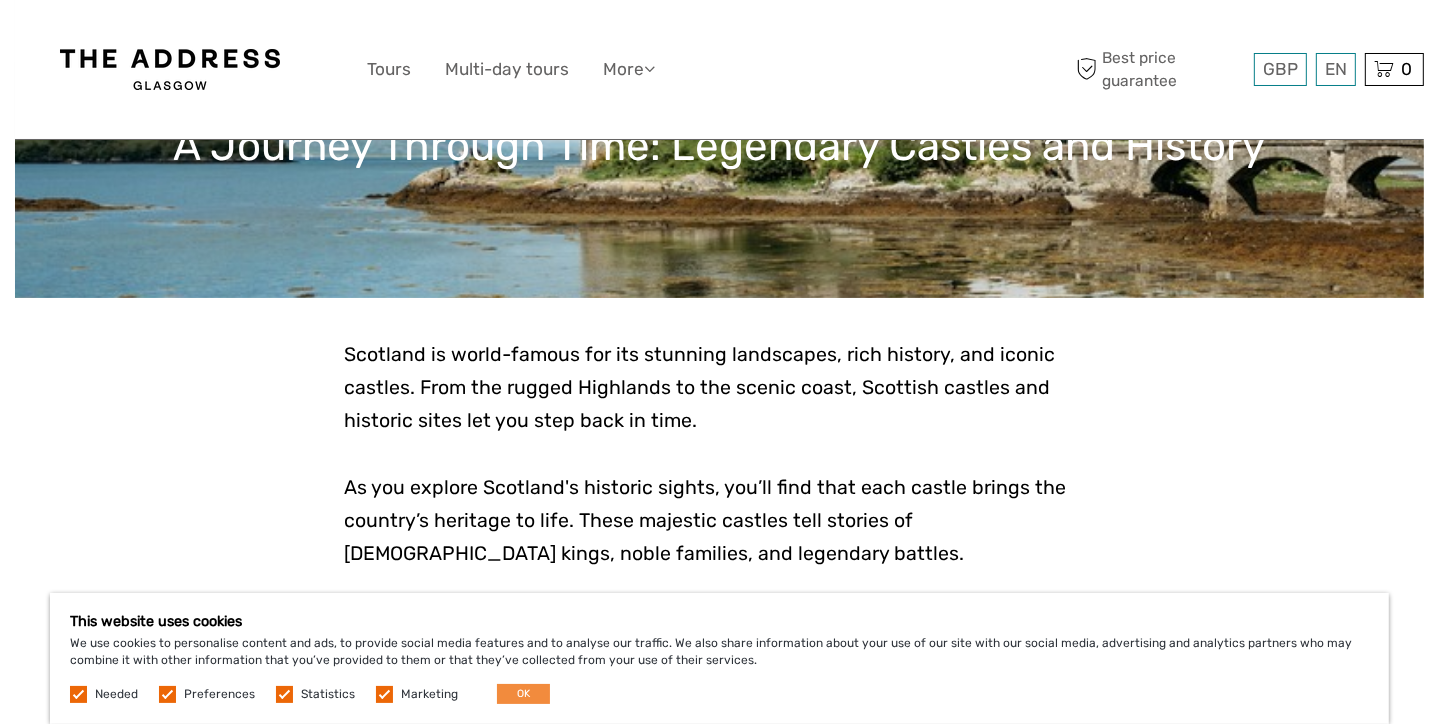 scroll, scrollTop: 300, scrollLeft: 0, axis: vertical 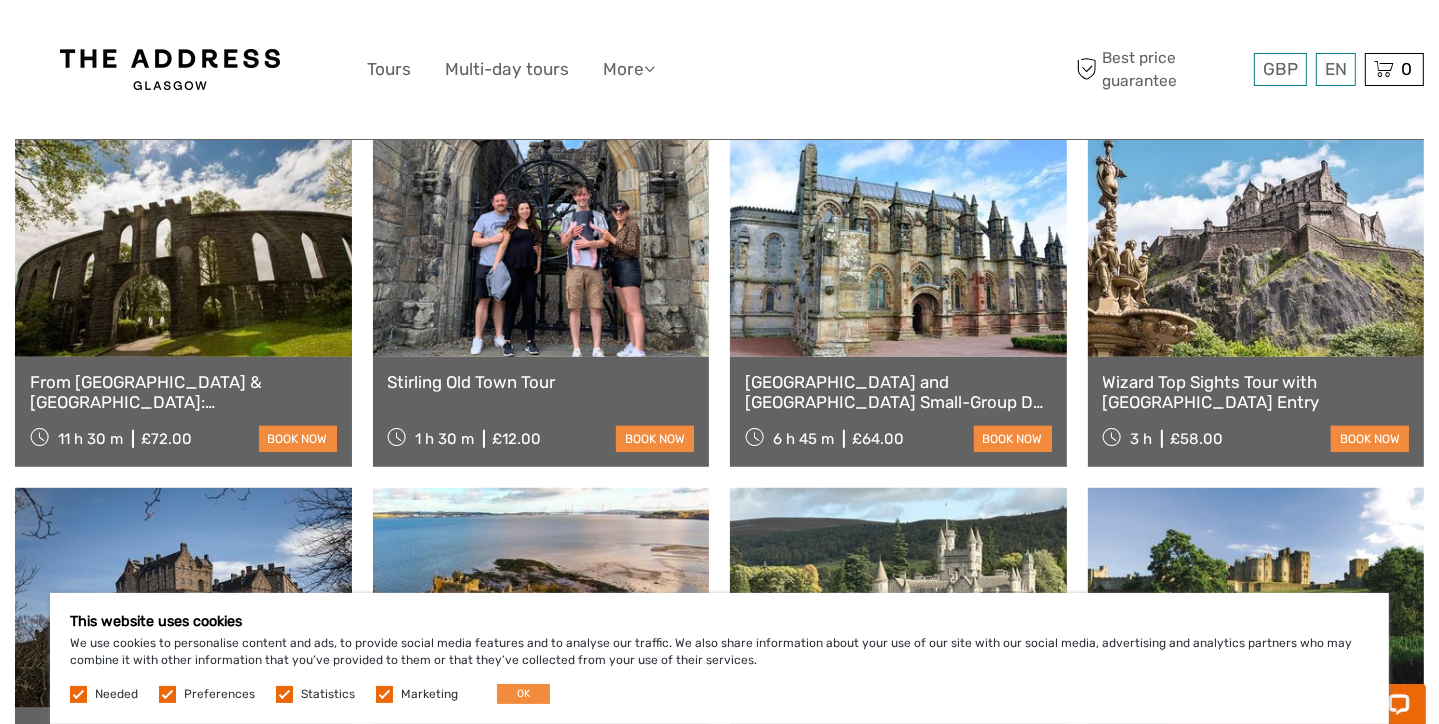 click on "Wizard Top Sights Tour with Edinburgh Castle Entry
3 h
£58.00
book now" at bounding box center (1256, 412) 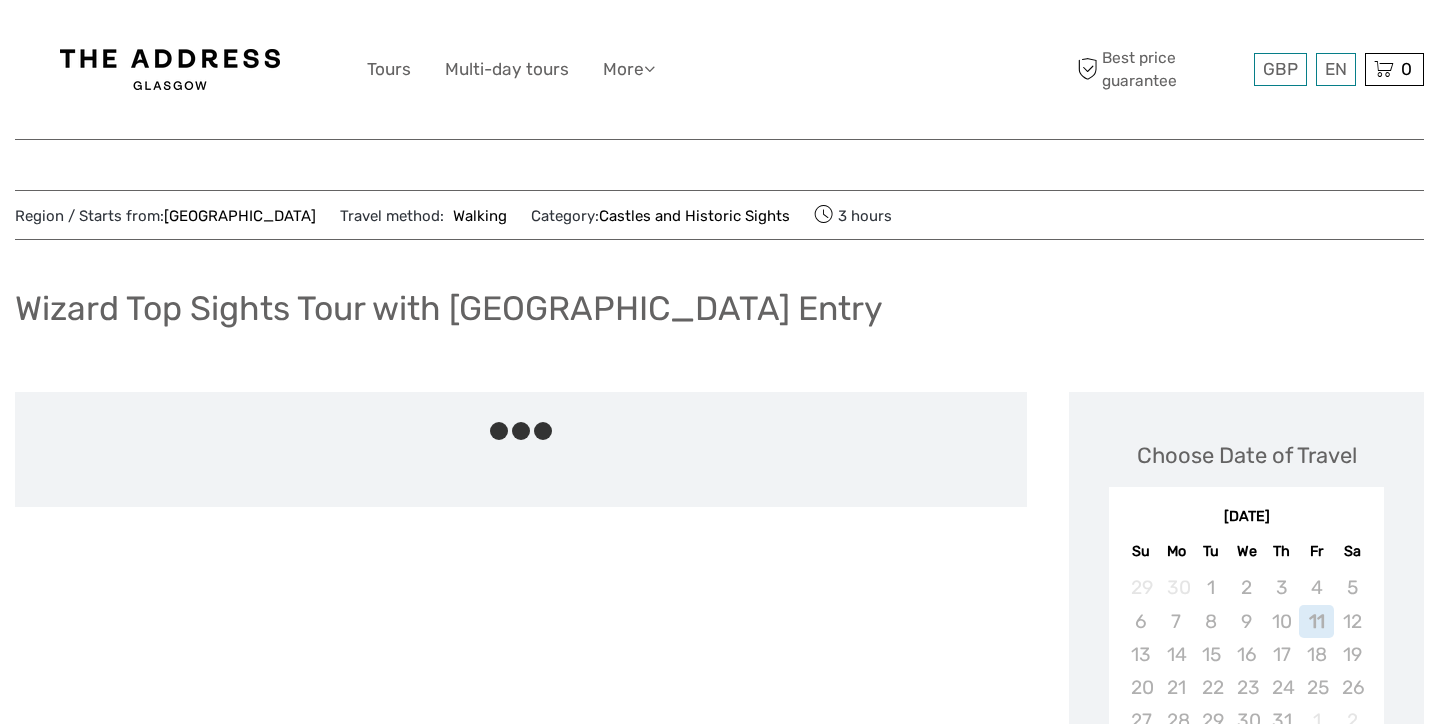 scroll, scrollTop: 0, scrollLeft: 0, axis: both 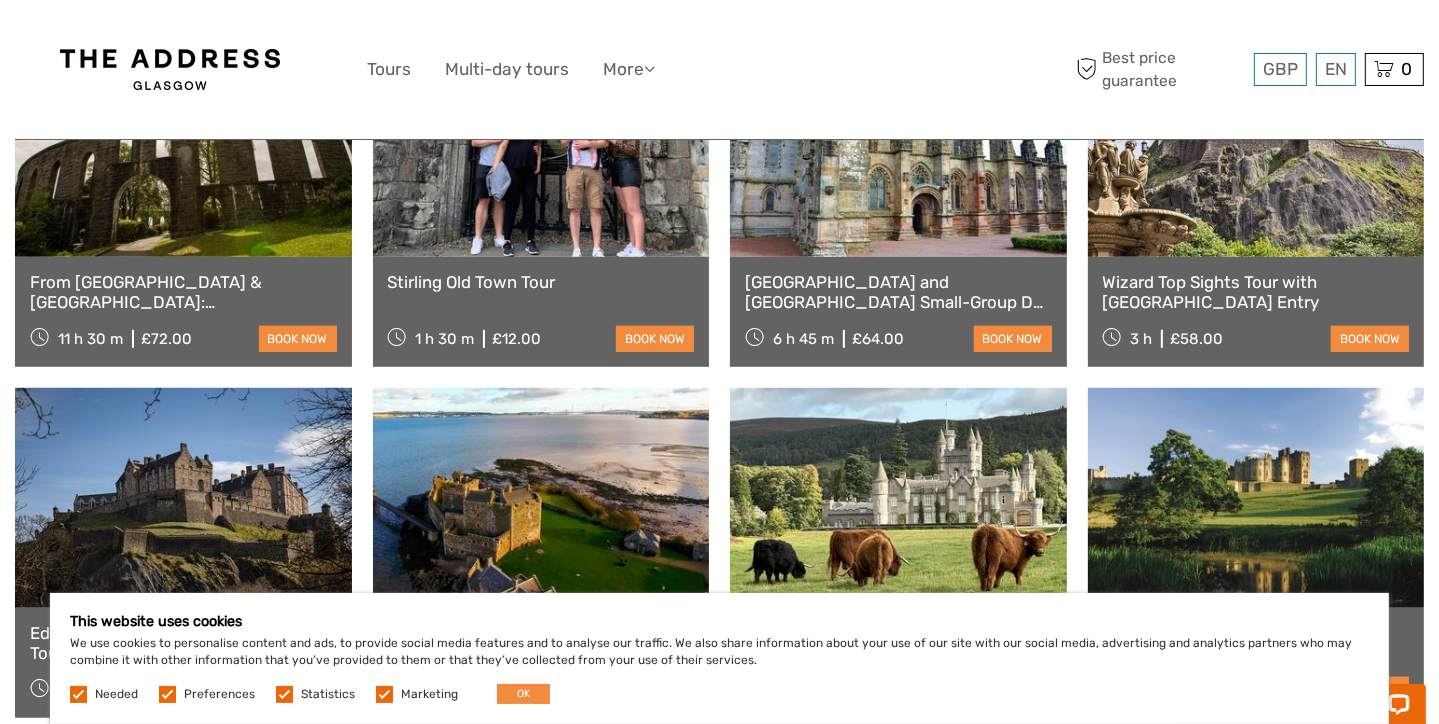 click on "[GEOGRAPHIC_DATA] and [GEOGRAPHIC_DATA] Small-Group Day Tour from [GEOGRAPHIC_DATA]" at bounding box center (898, 292) 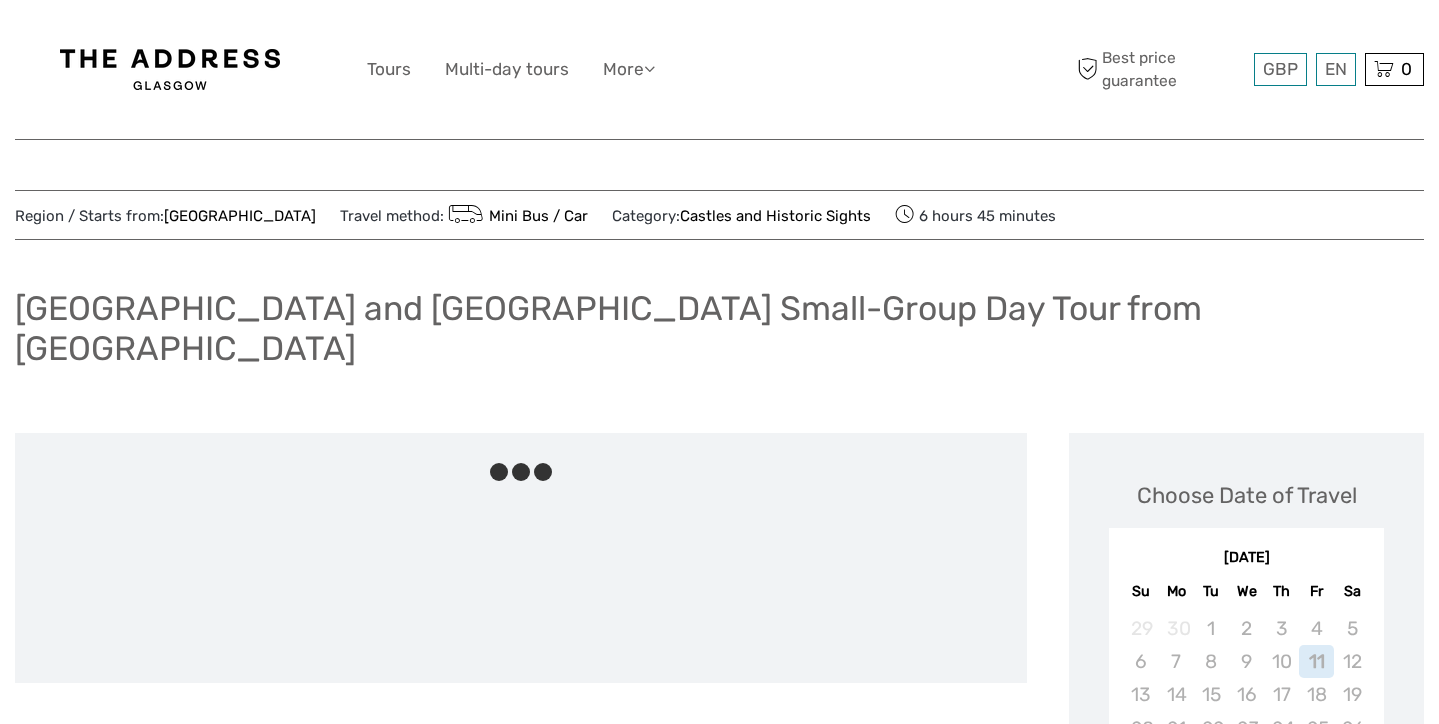 scroll, scrollTop: 0, scrollLeft: 0, axis: both 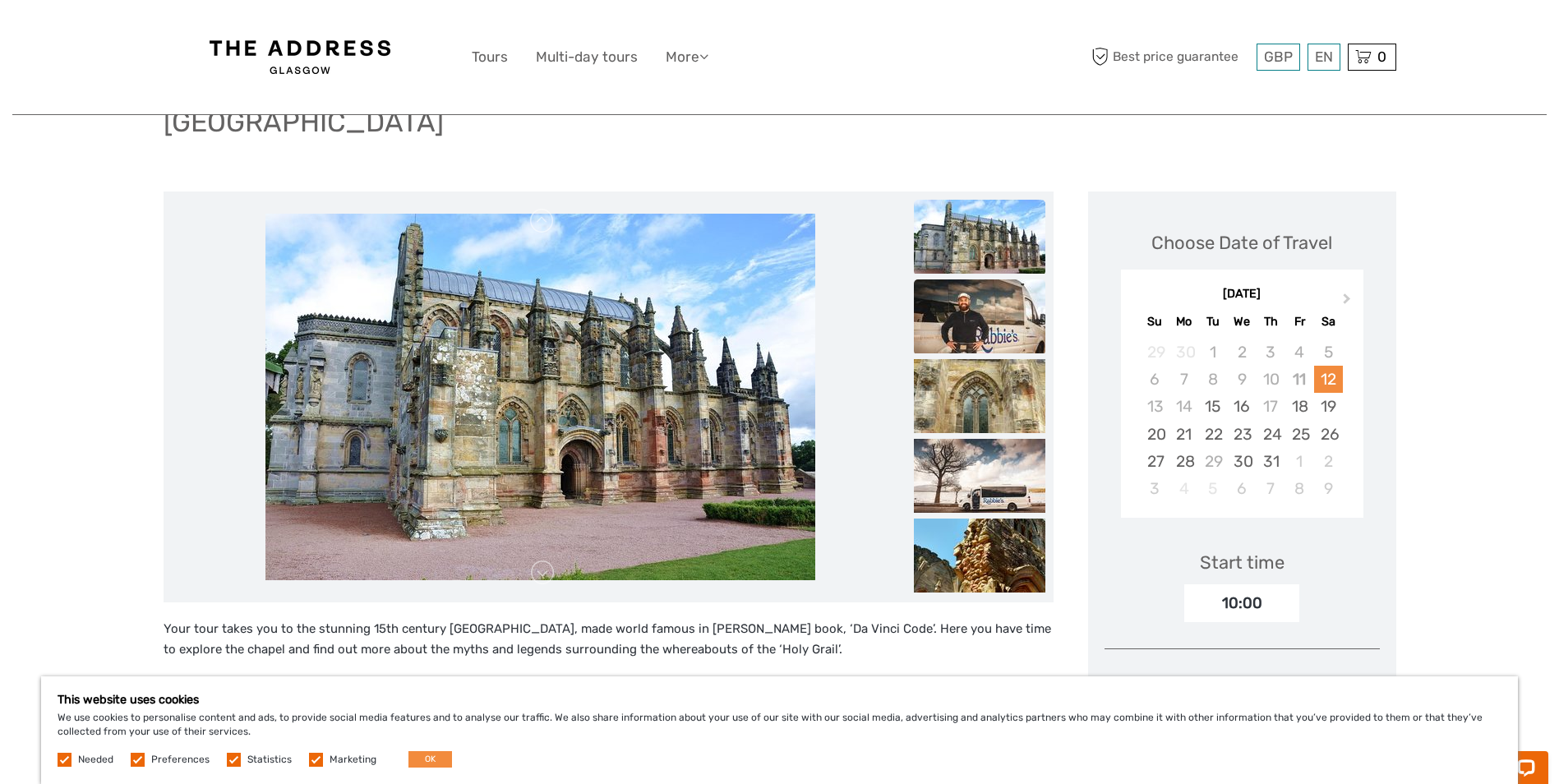 click at bounding box center (980, 316) 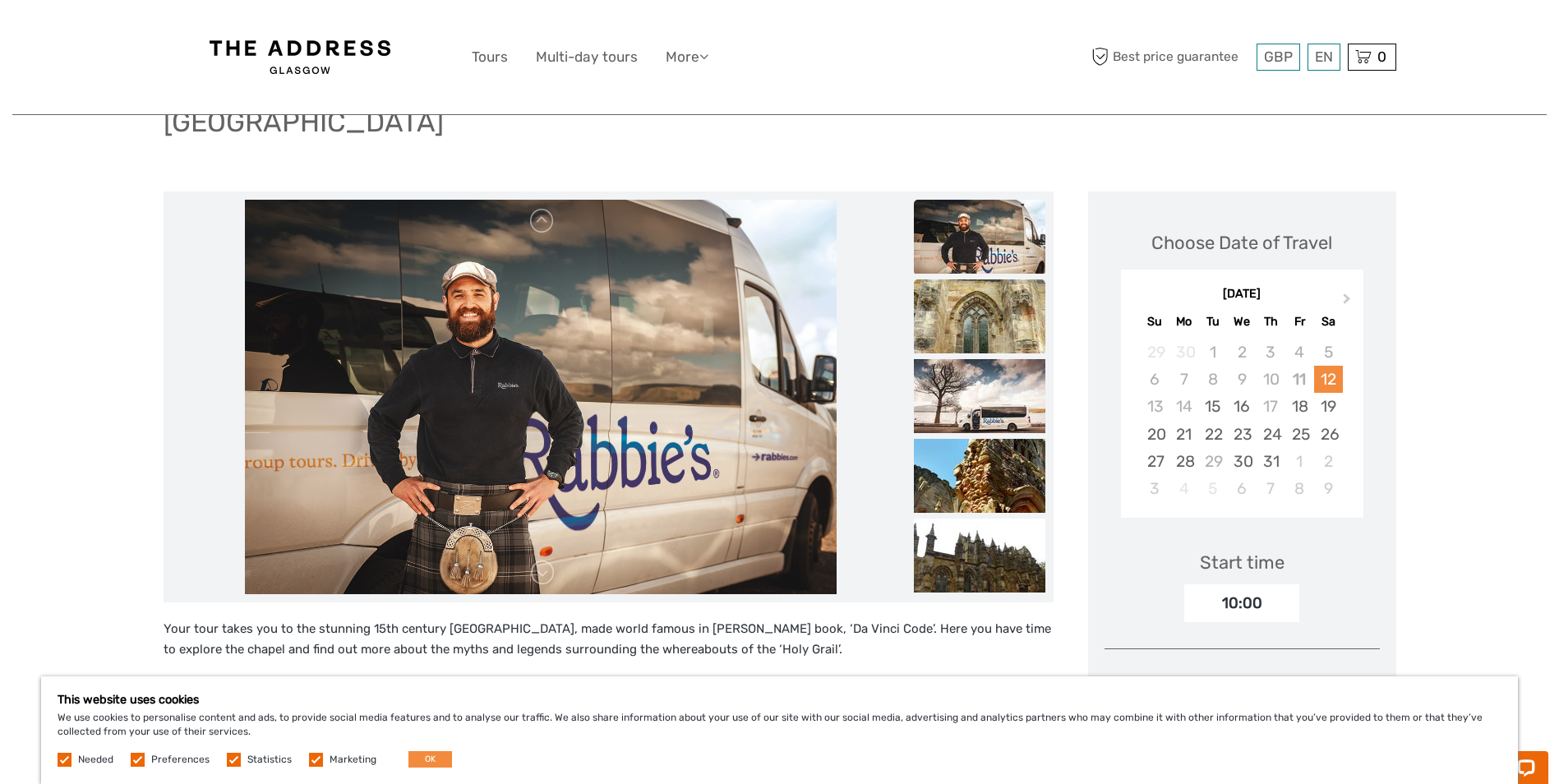 click at bounding box center [980, 316] 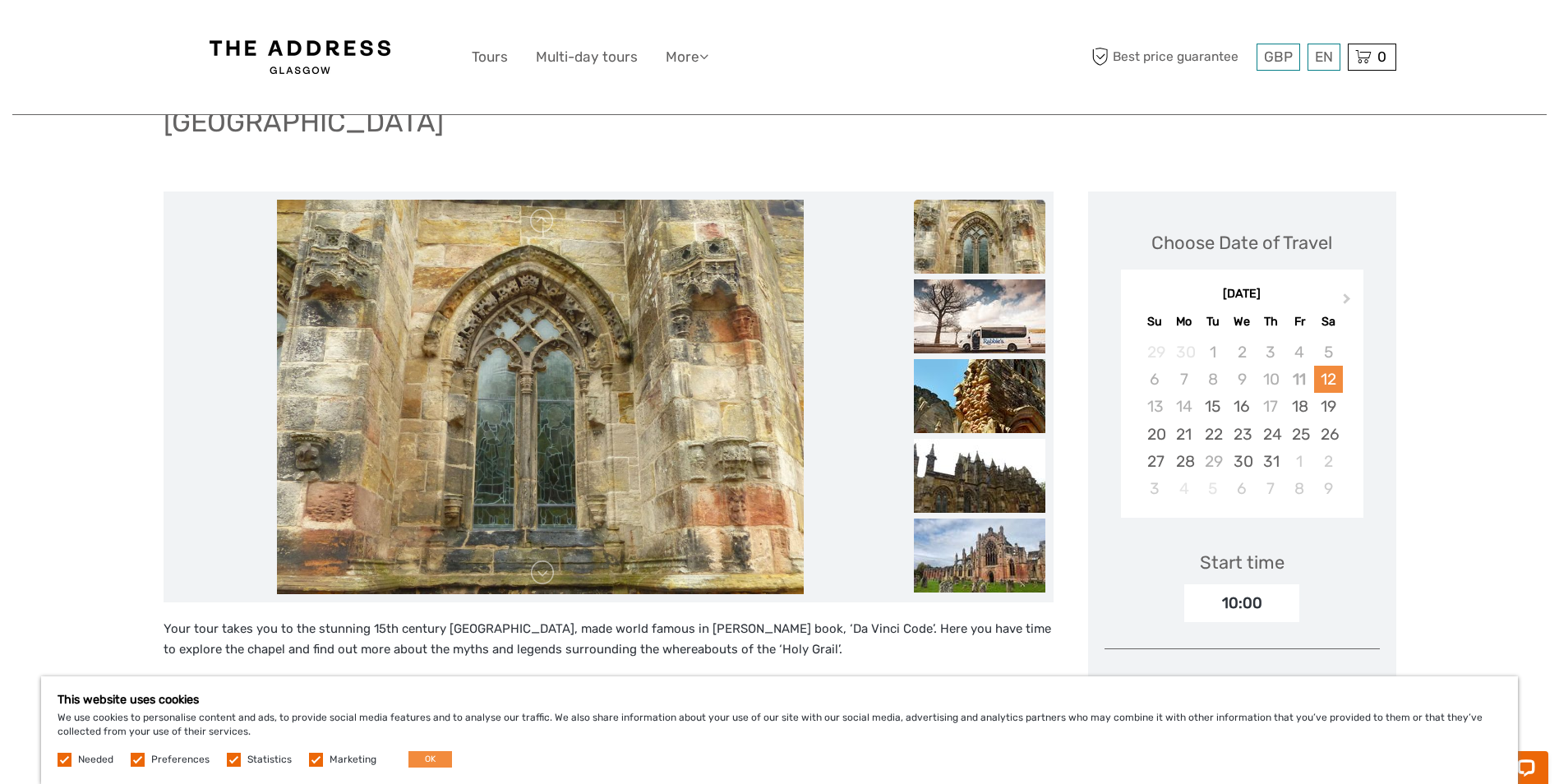 click at bounding box center (980, 316) 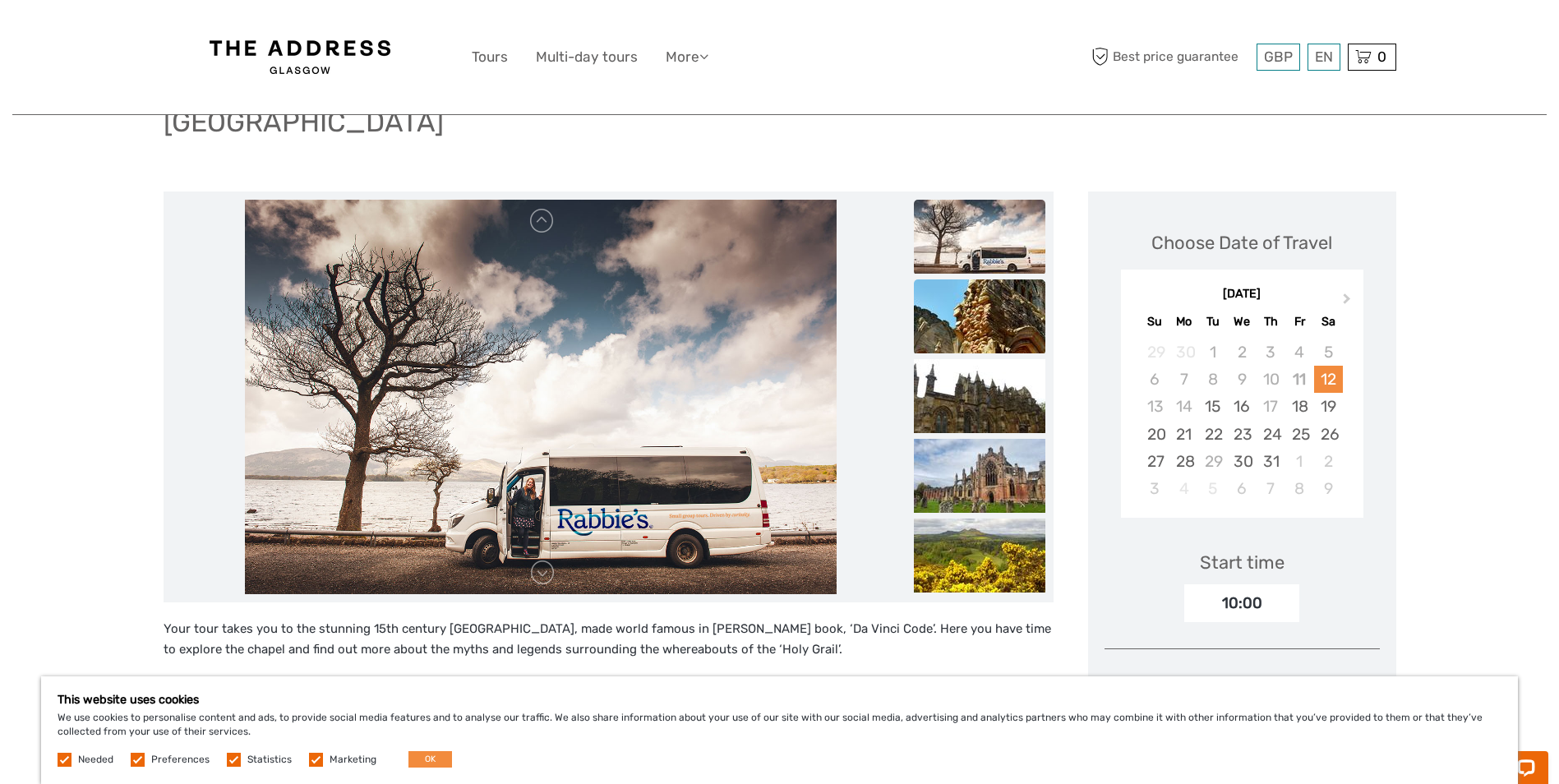 click at bounding box center [980, 316] 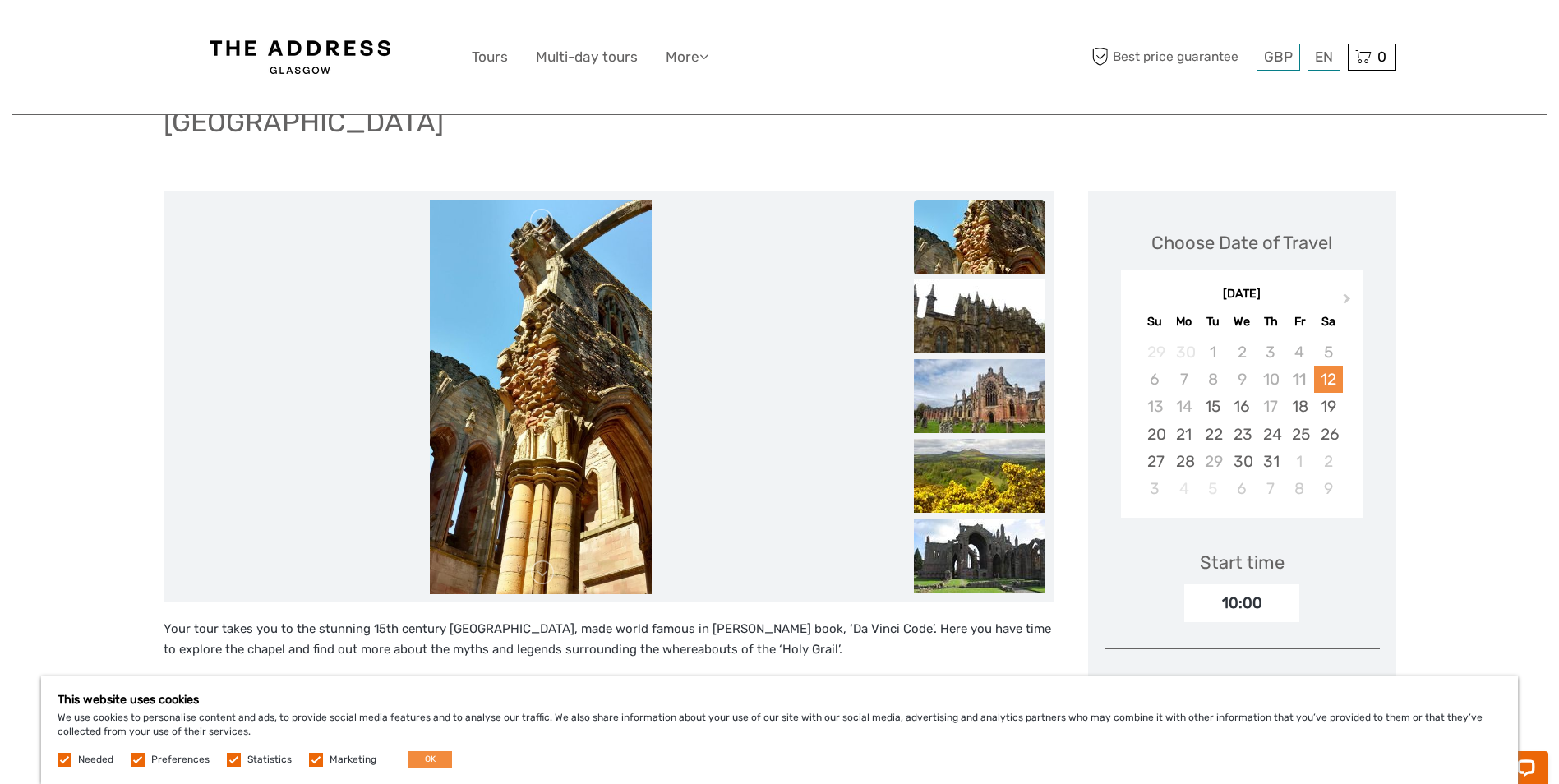 click at bounding box center [980, 316] 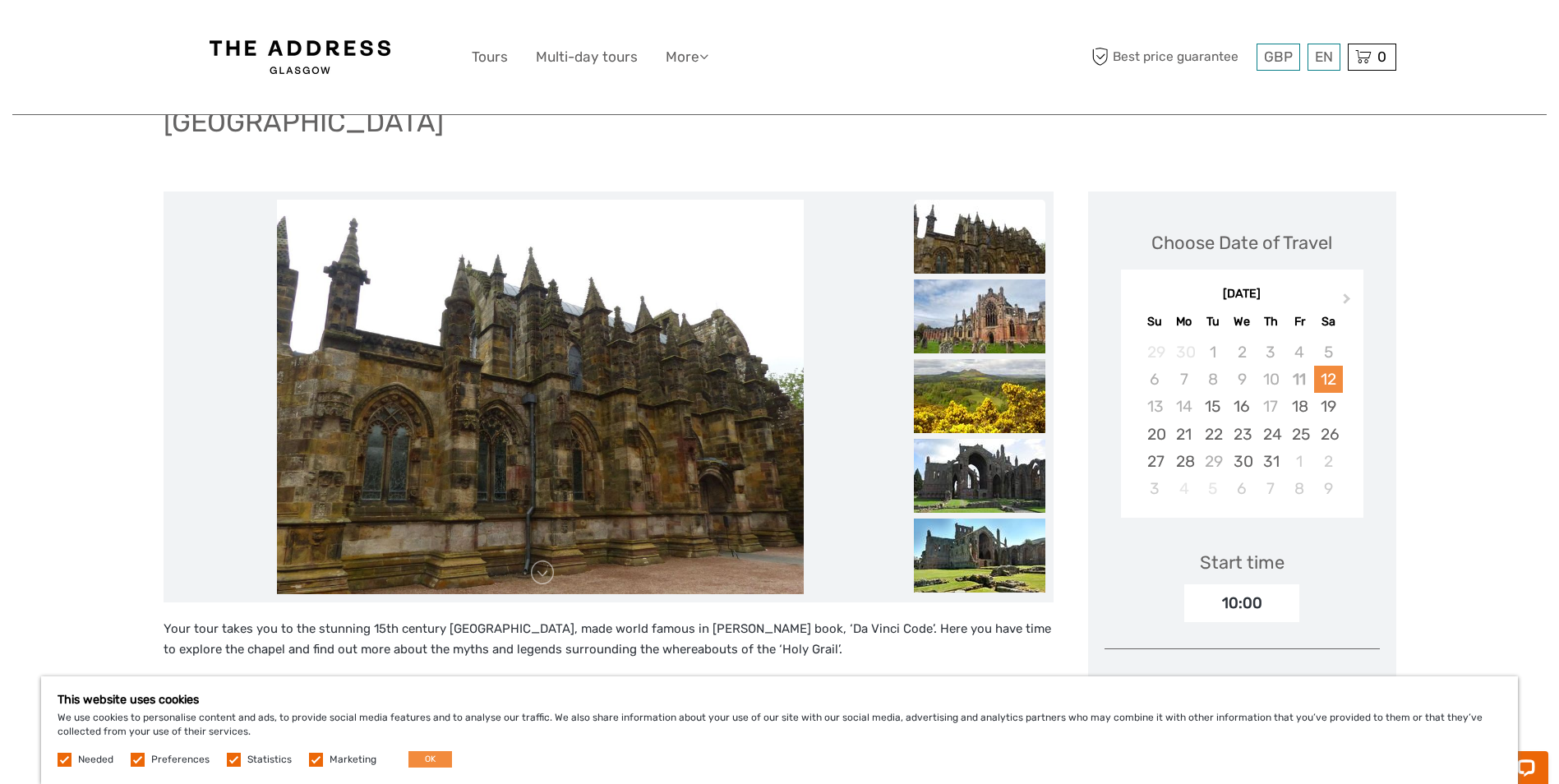 click at bounding box center (980, 316) 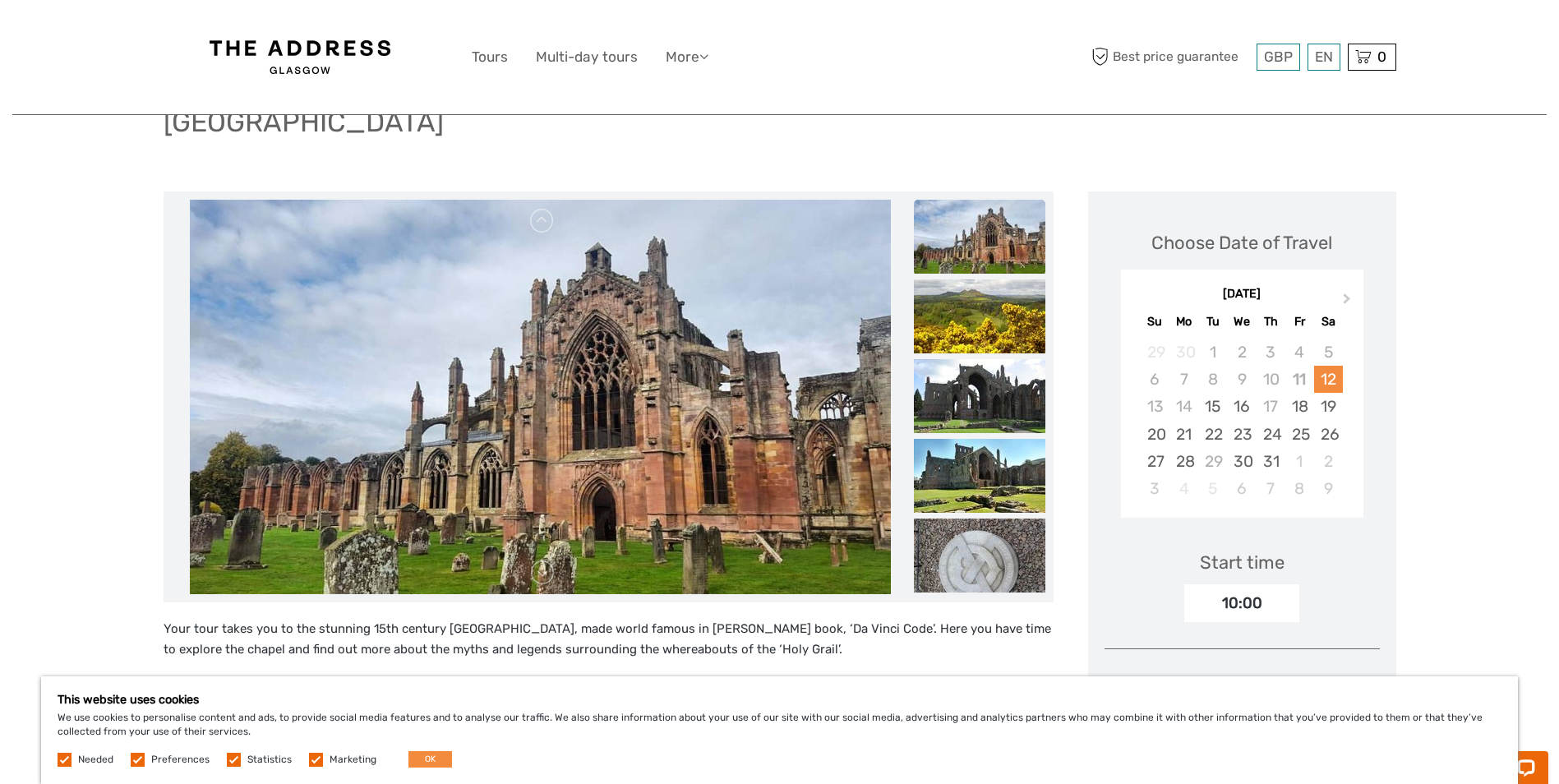 click at bounding box center (980, 316) 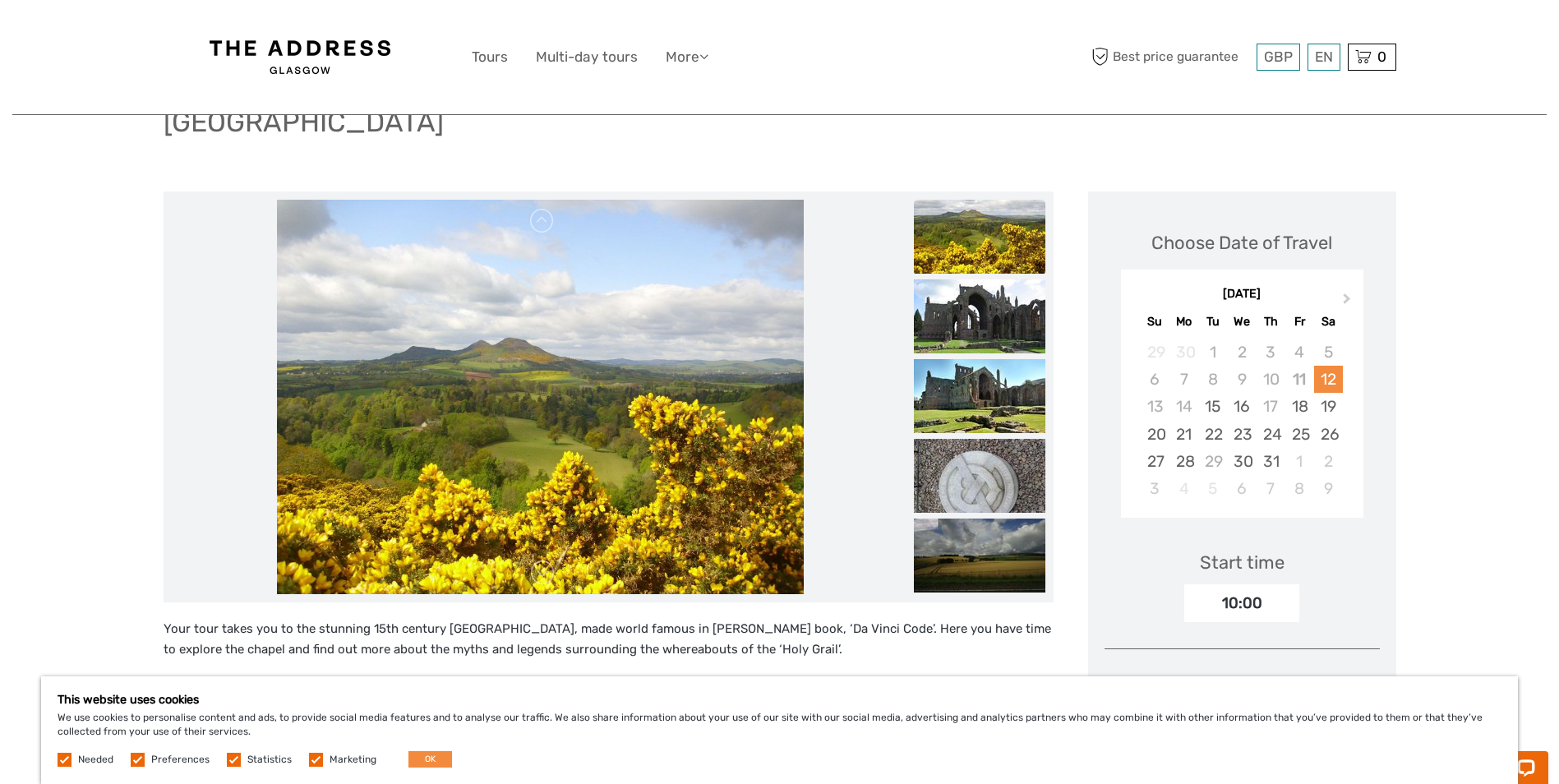 click at bounding box center (980, 316) 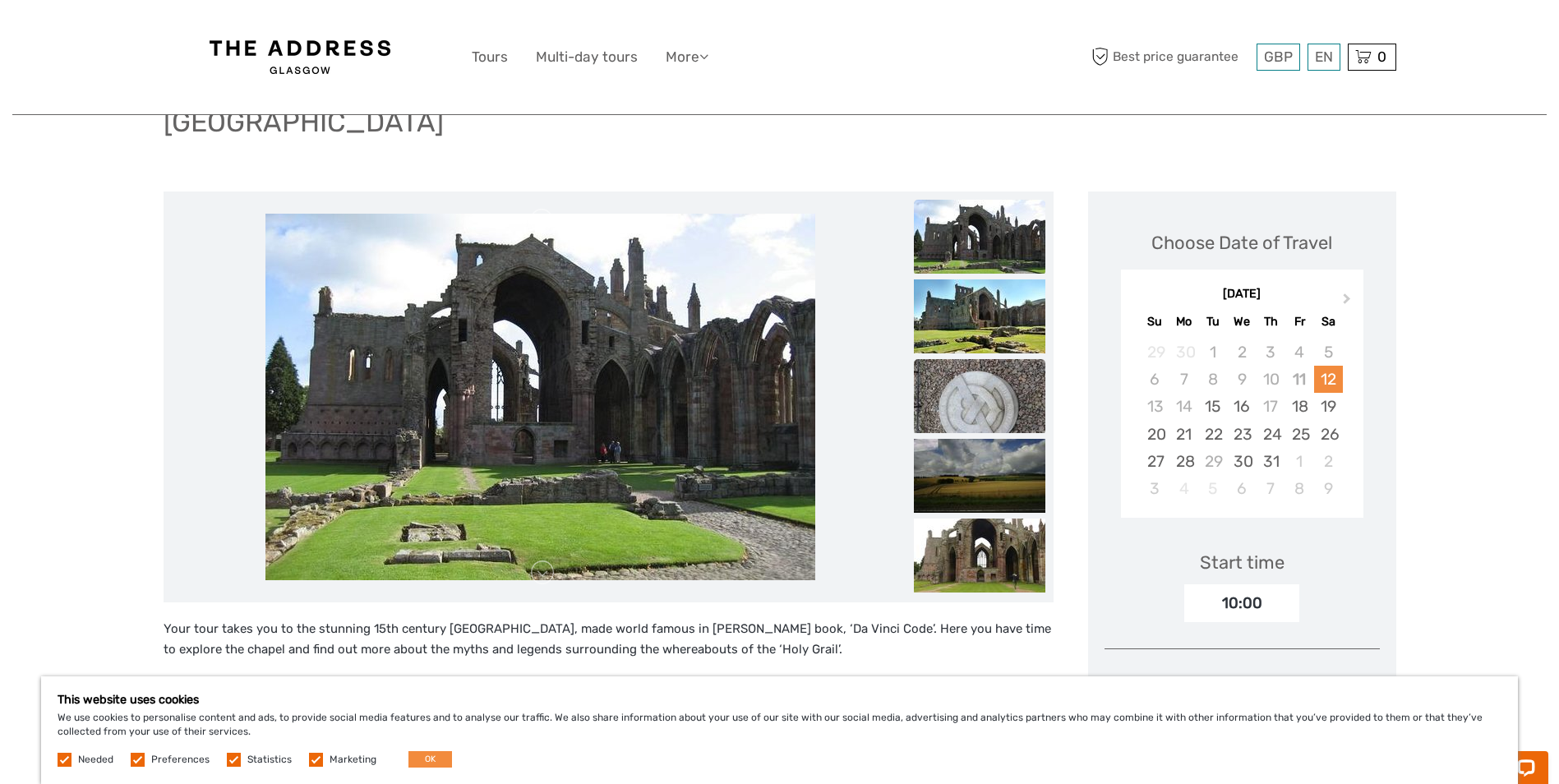 click at bounding box center (980, 396) 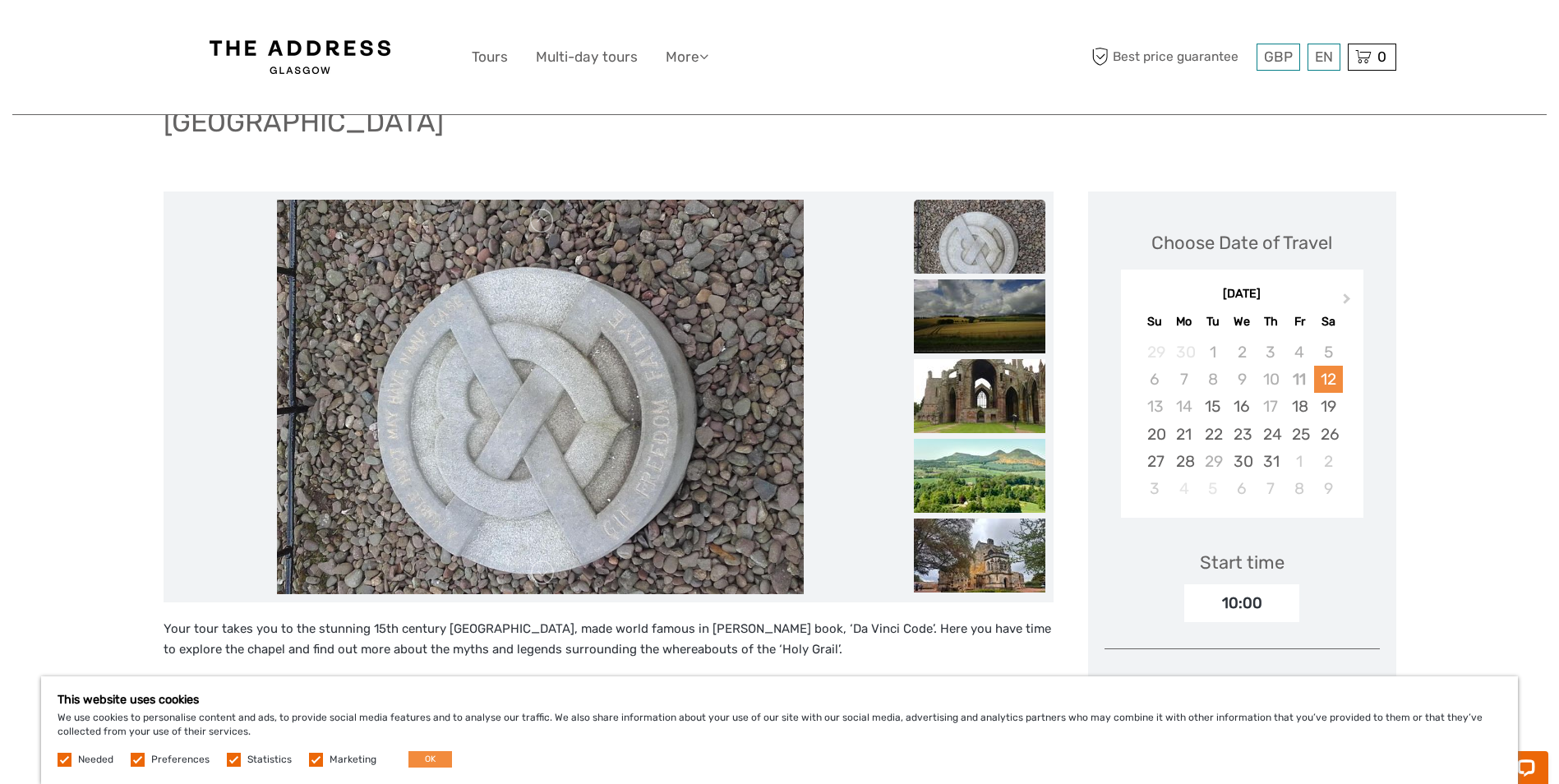 click at bounding box center (980, 396) 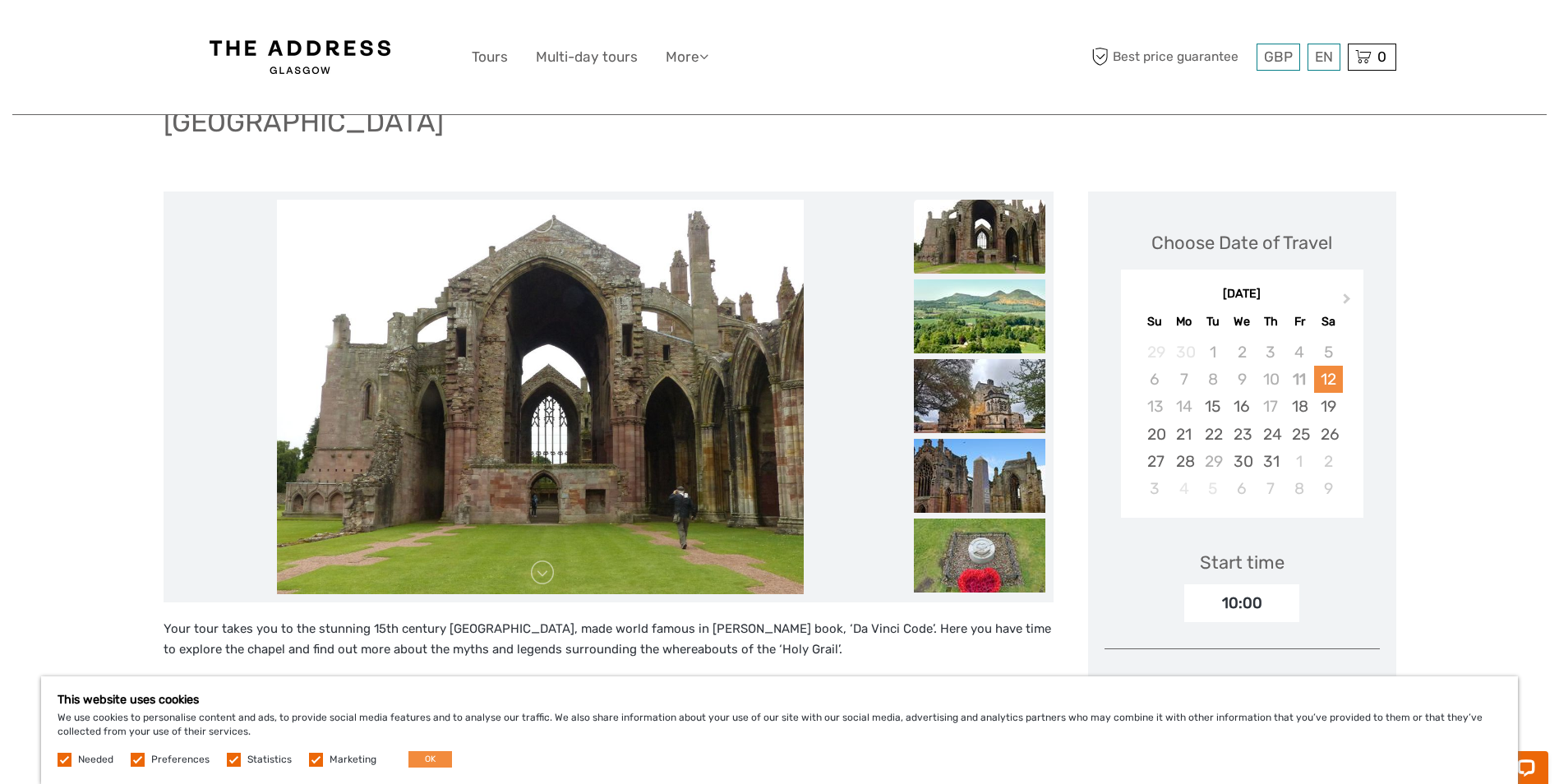 click at bounding box center [980, 396] 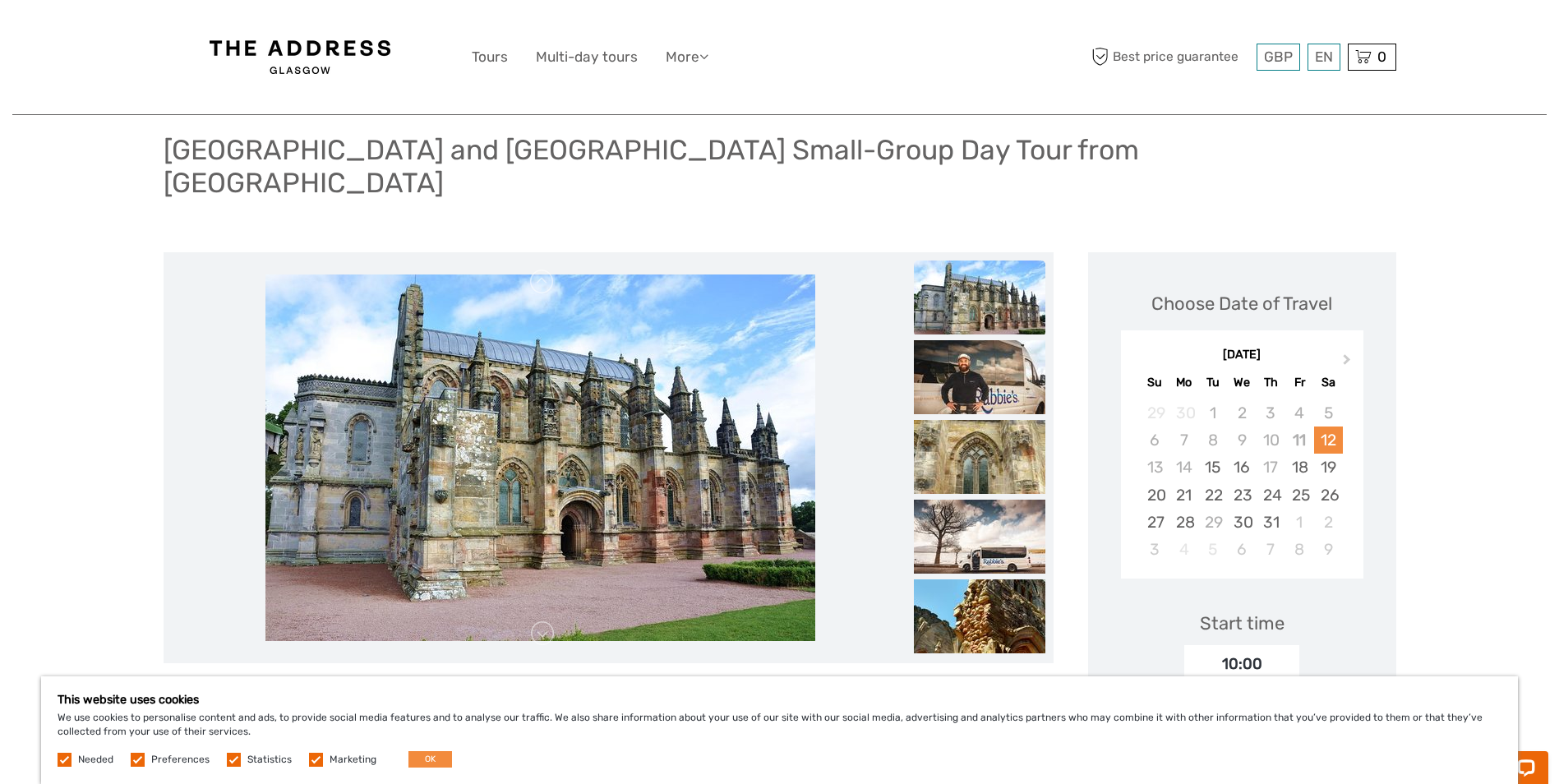 scroll, scrollTop: 82, scrollLeft: 0, axis: vertical 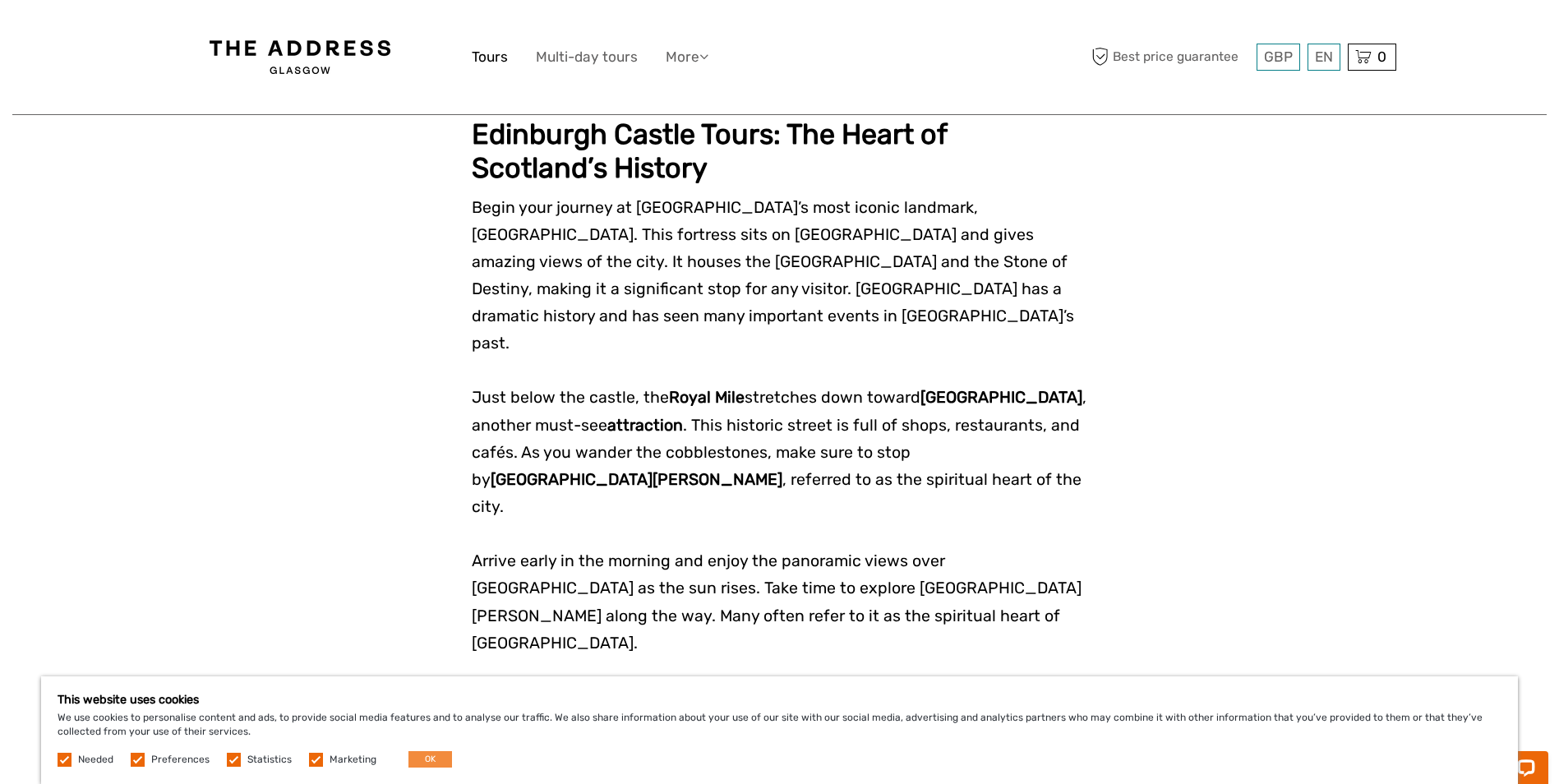 click on "Tours" at bounding box center [490, 57] 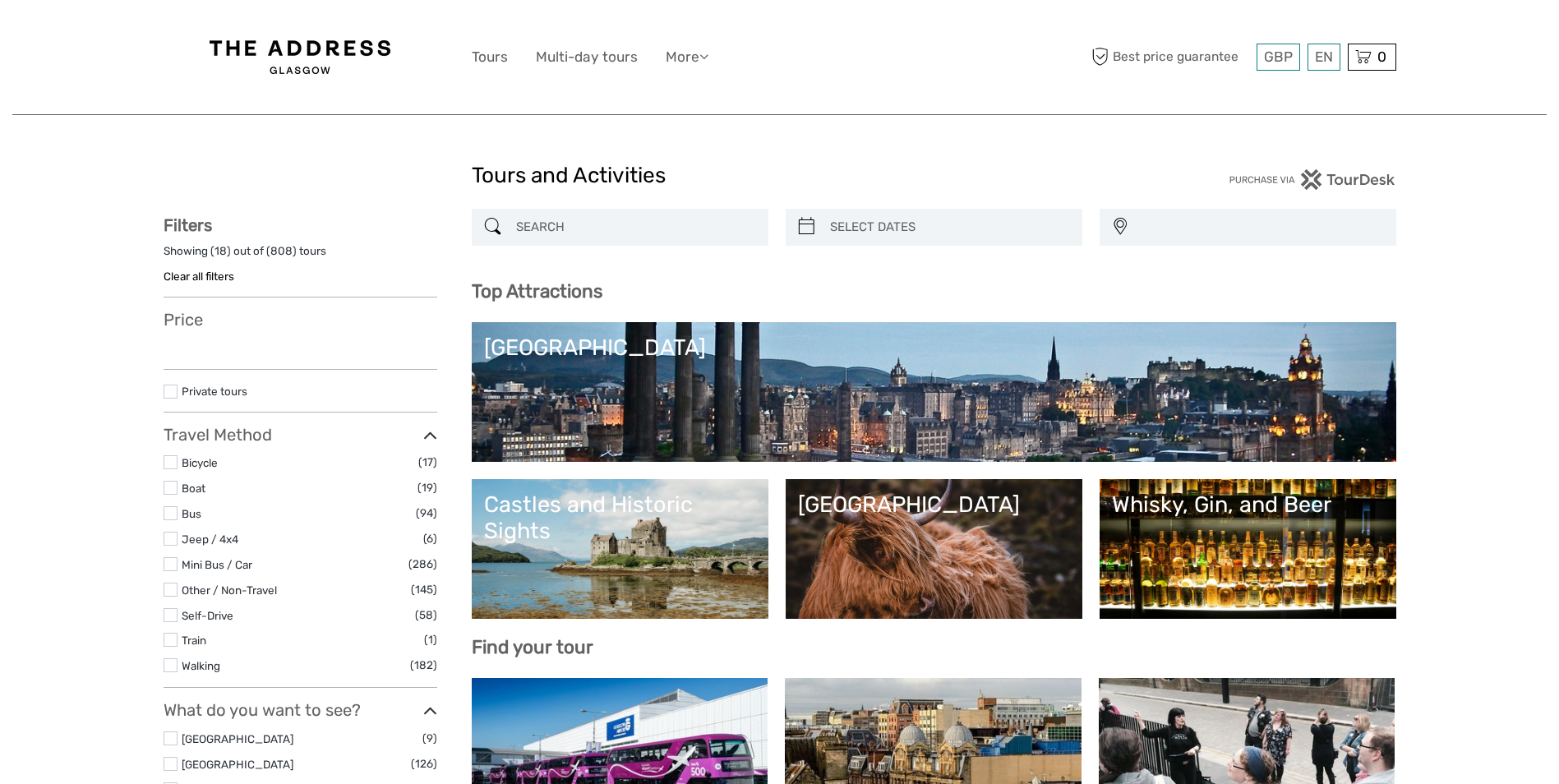 select 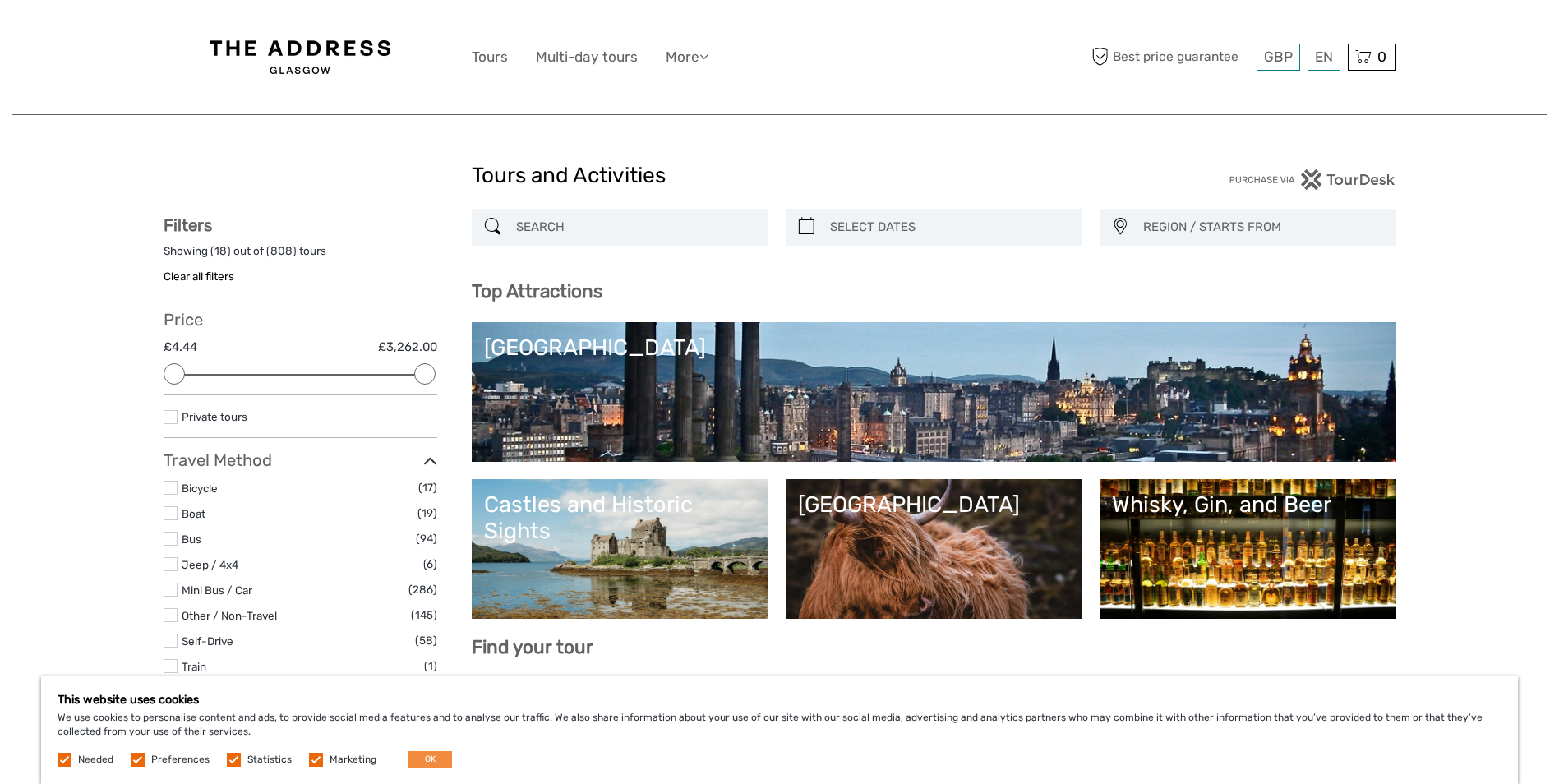 scroll, scrollTop: 0, scrollLeft: 0, axis: both 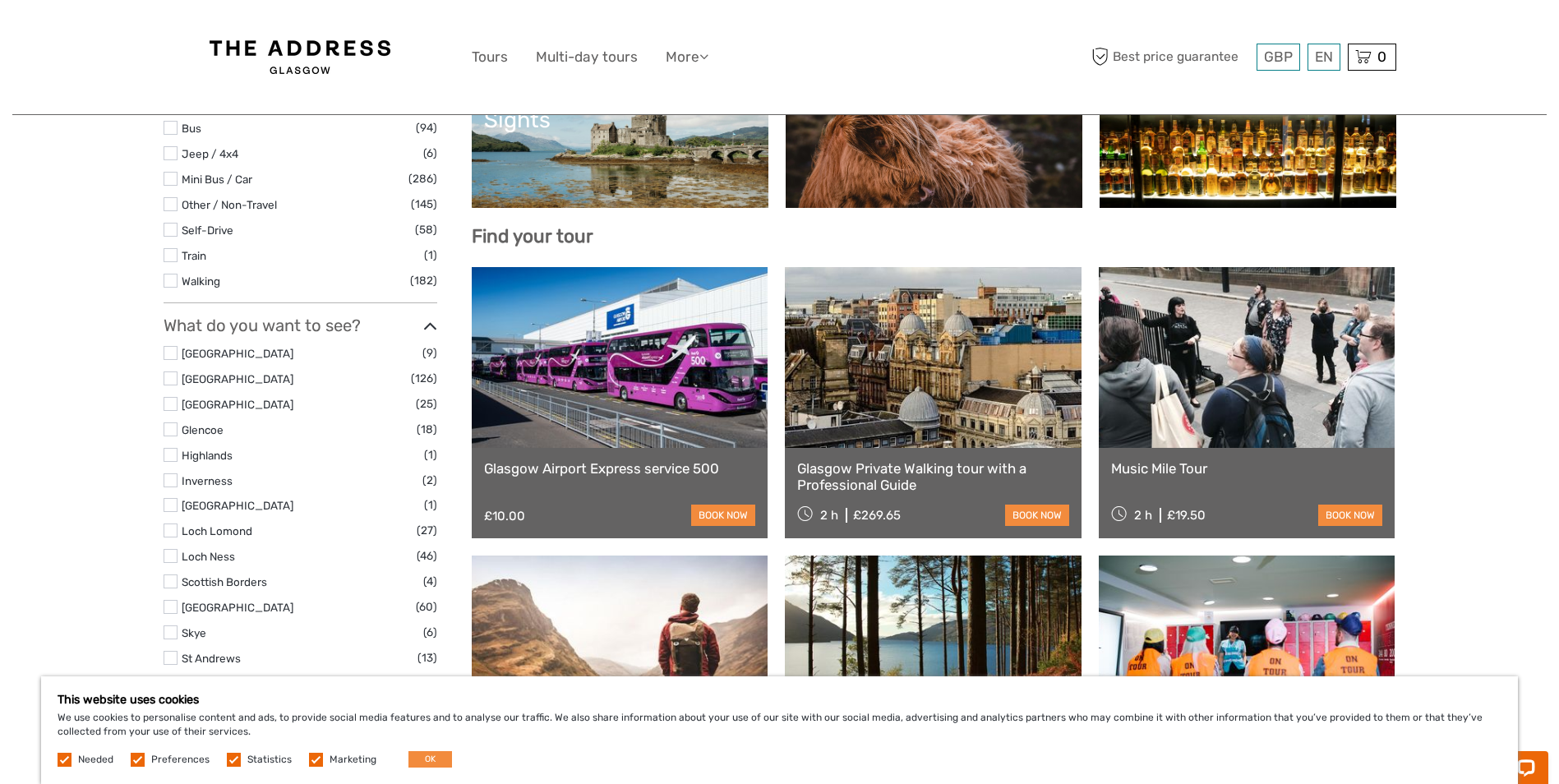click at bounding box center [170, 404] 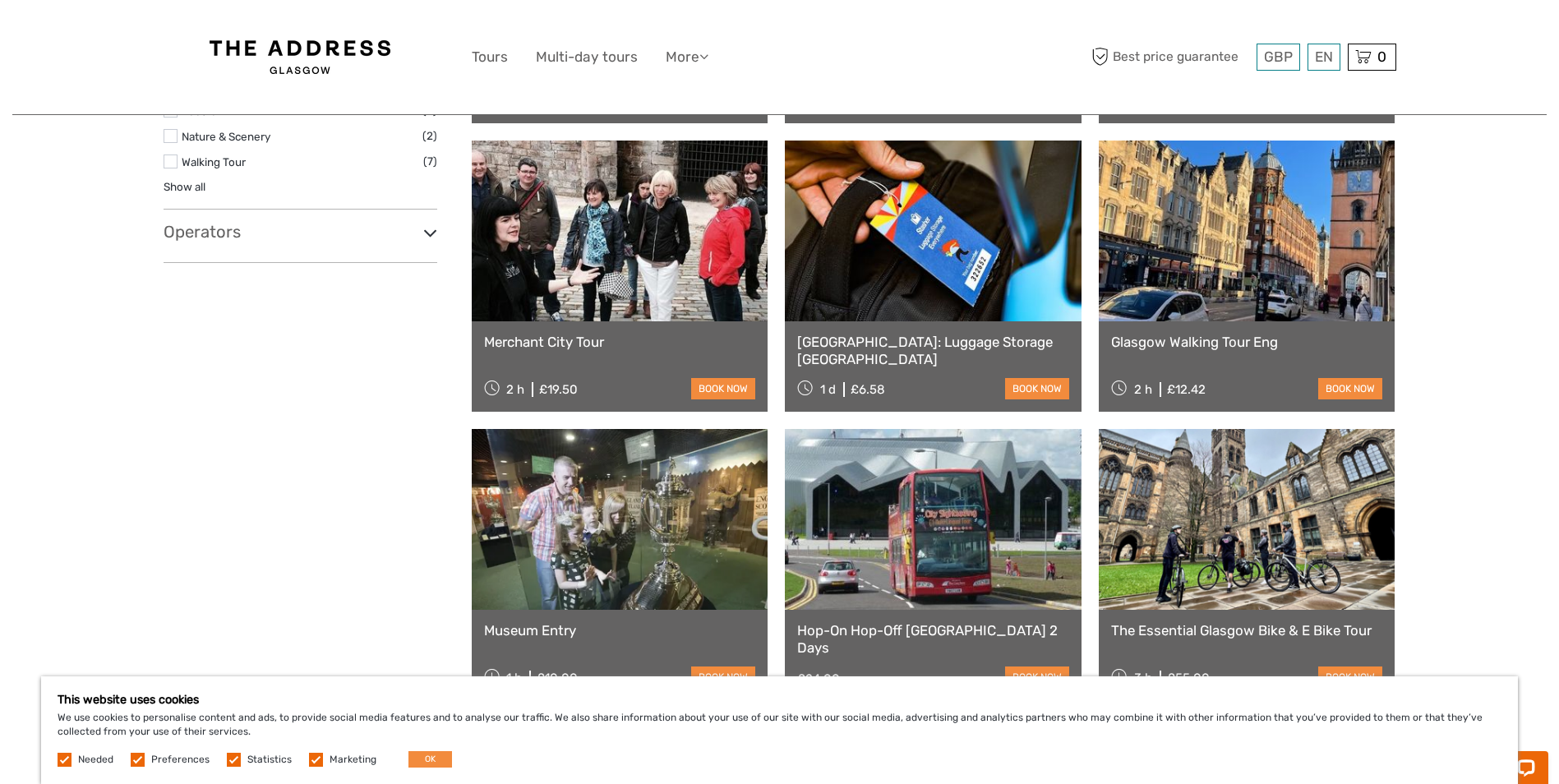scroll, scrollTop: 669, scrollLeft: 0, axis: vertical 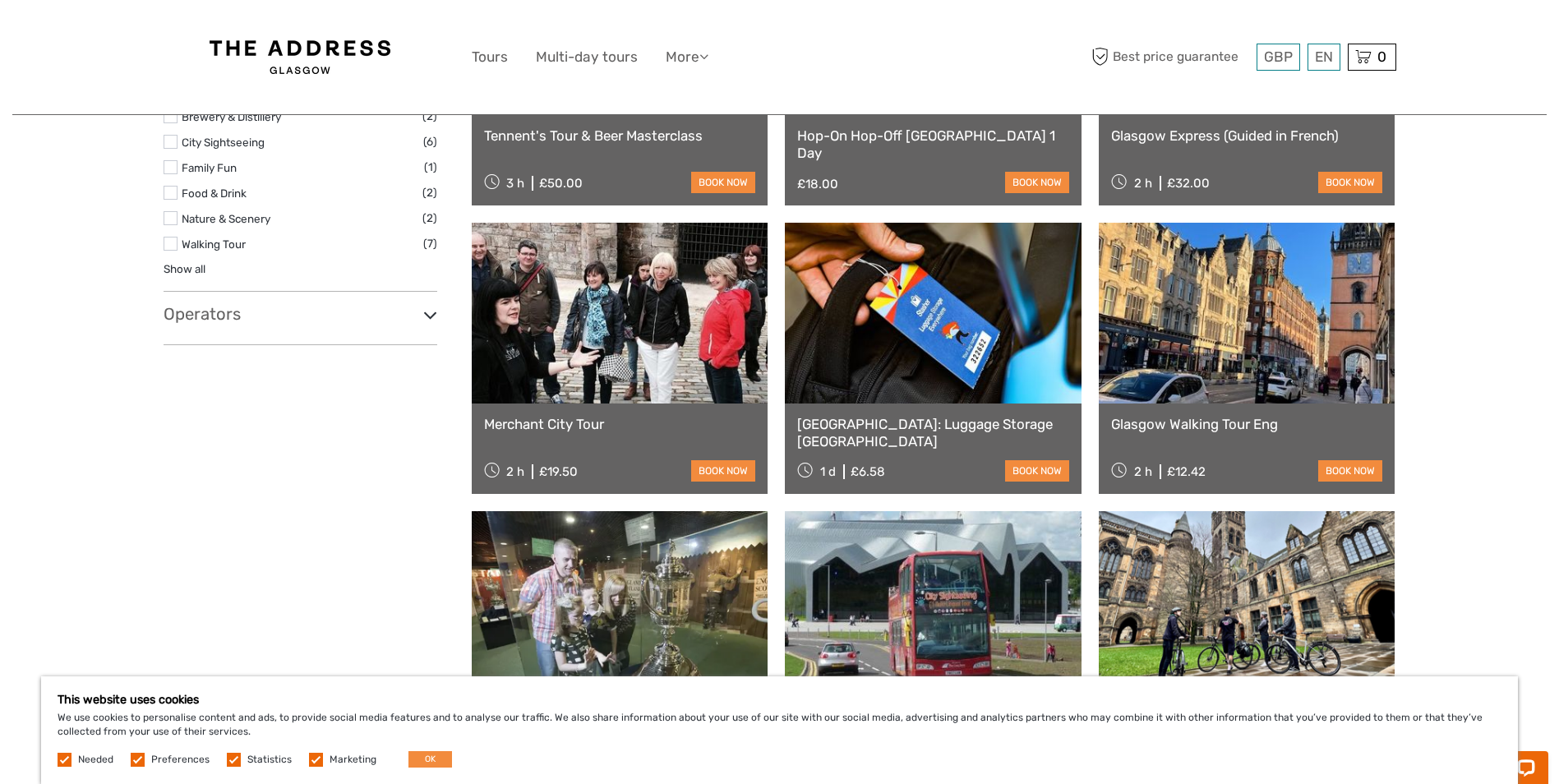 click at bounding box center (1247, 313) 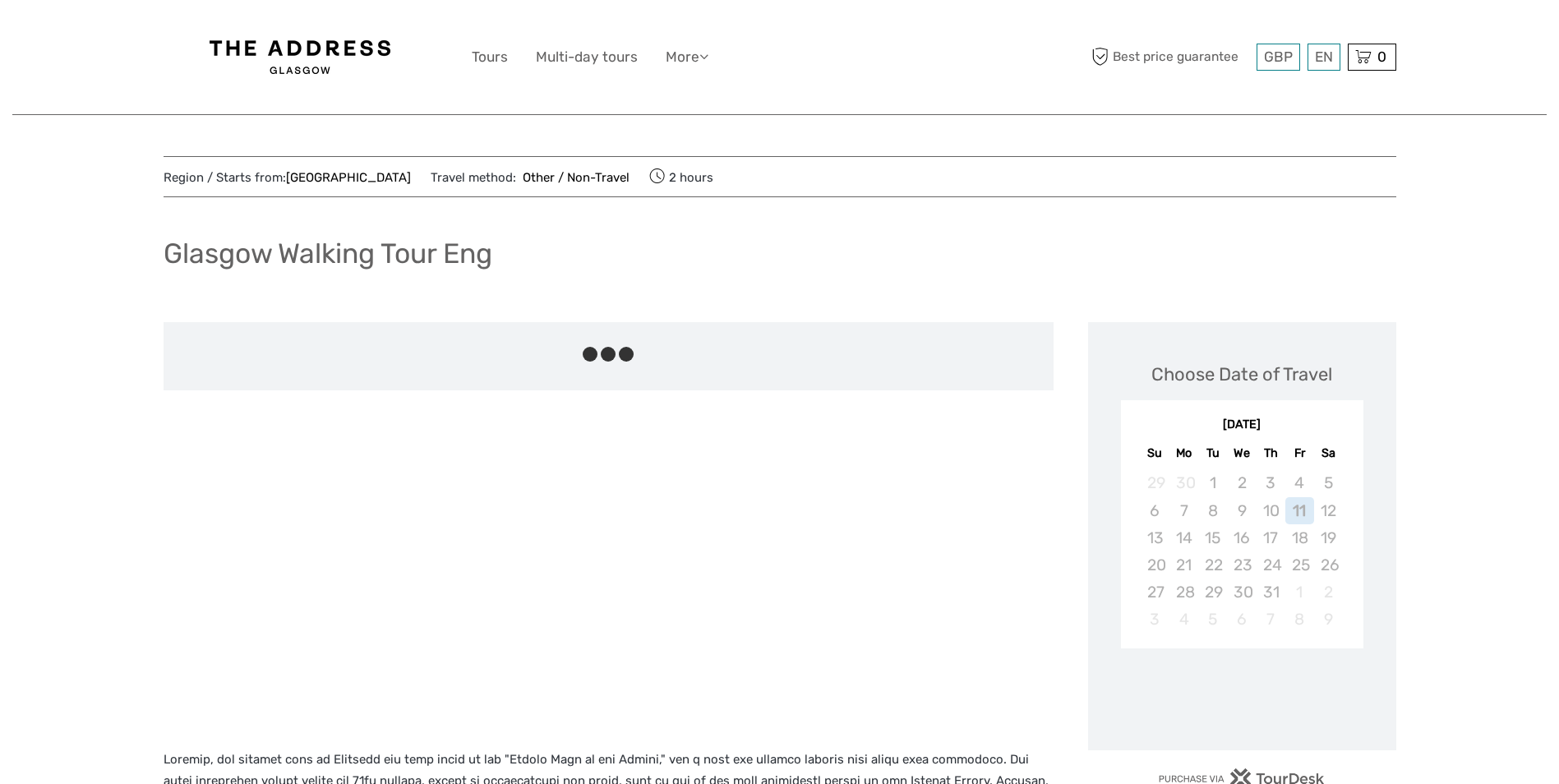 scroll, scrollTop: 0, scrollLeft: 0, axis: both 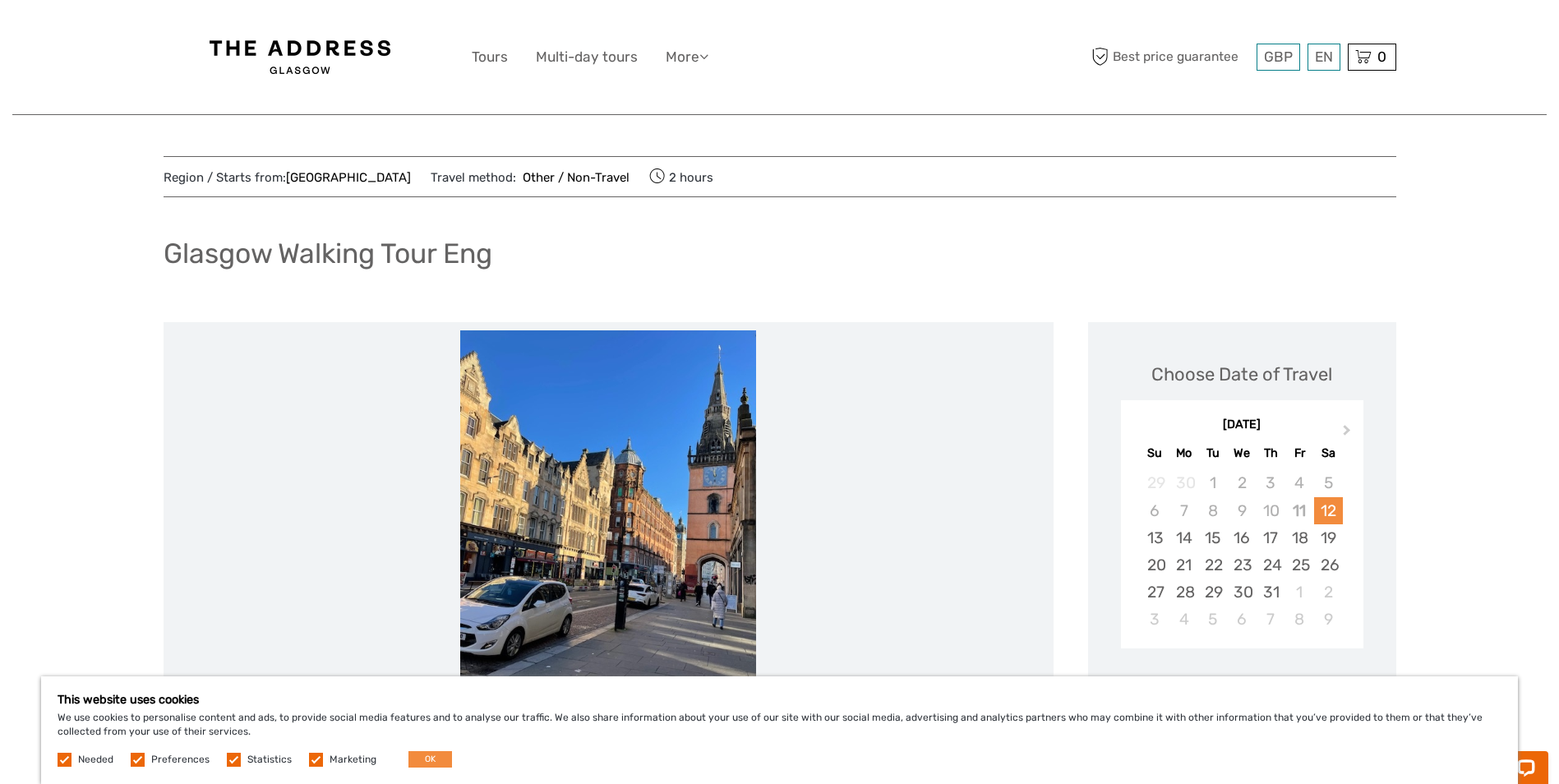 drag, startPoint x: 85, startPoint y: 2, endPoint x: 29, endPoint y: -16, distance: 58.82176 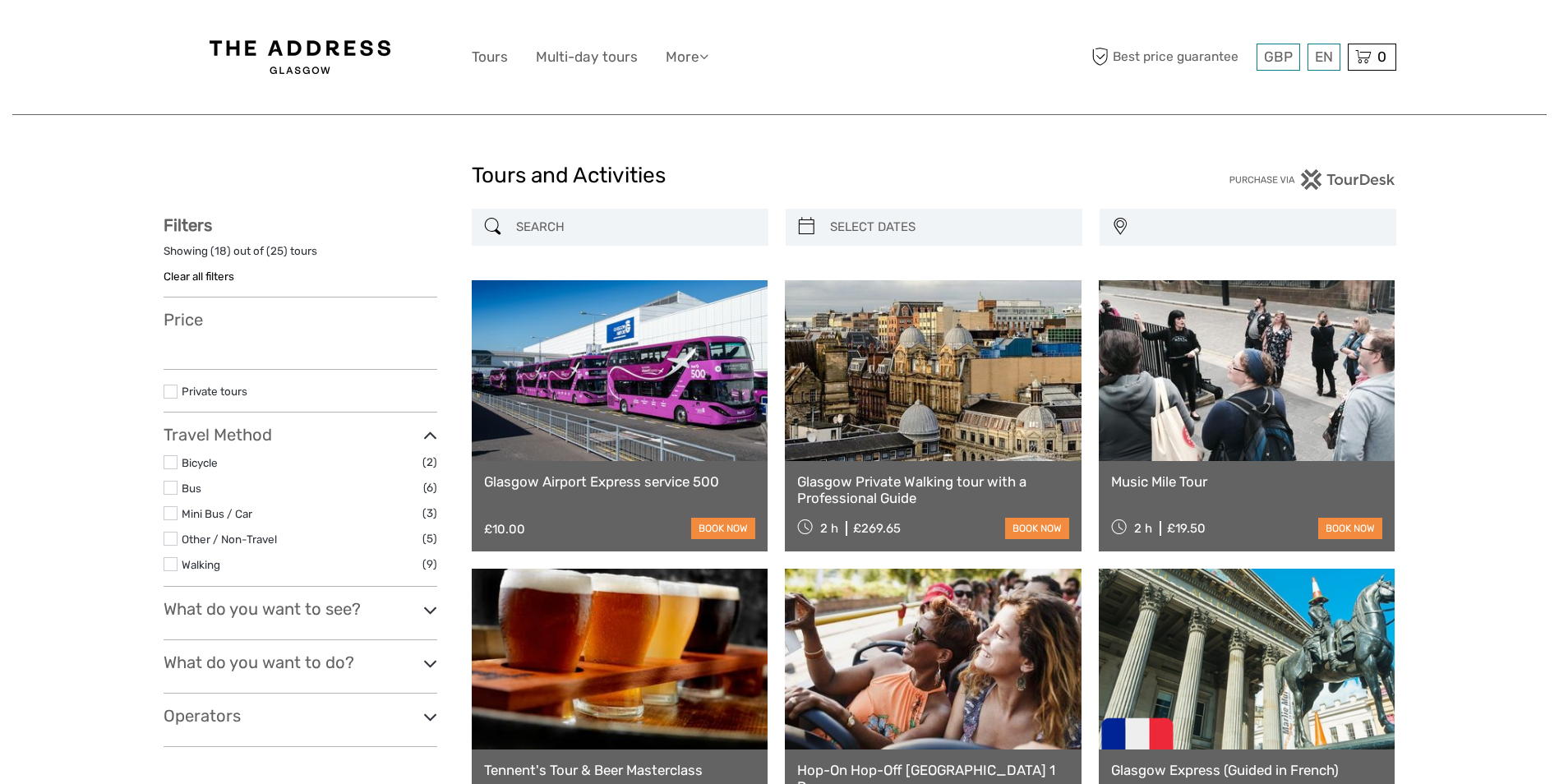 select 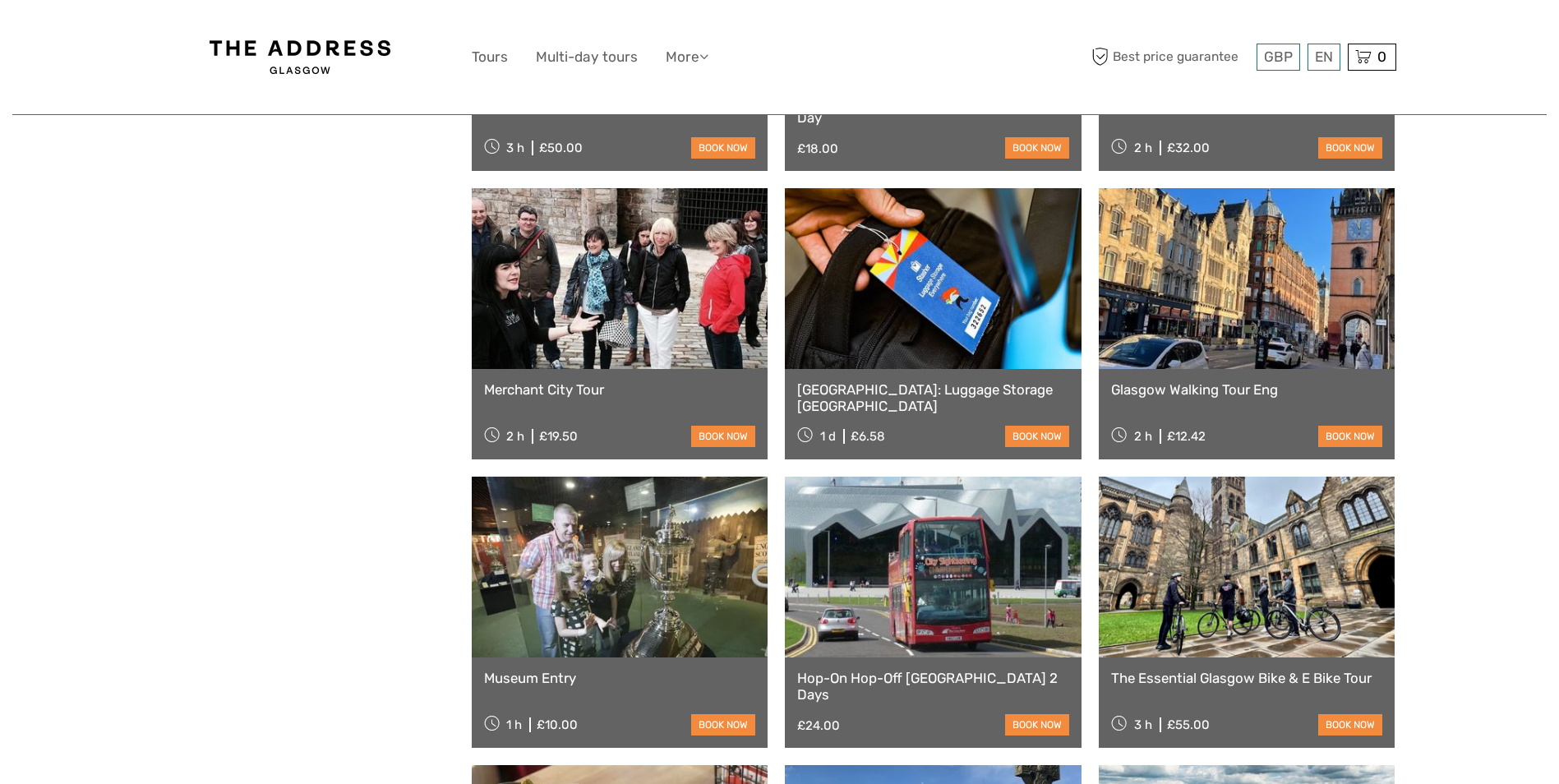 select 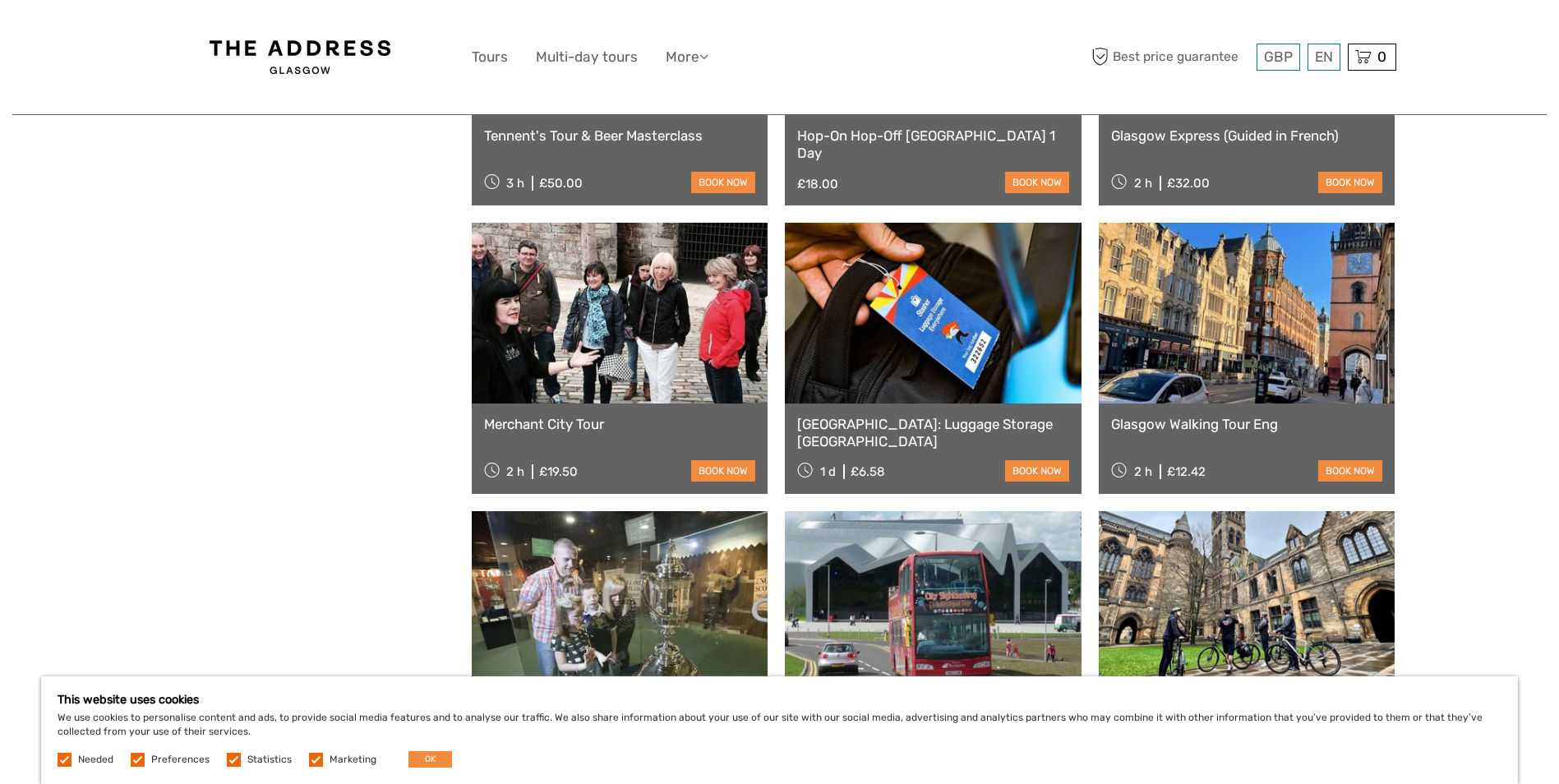 scroll, scrollTop: 0, scrollLeft: 0, axis: both 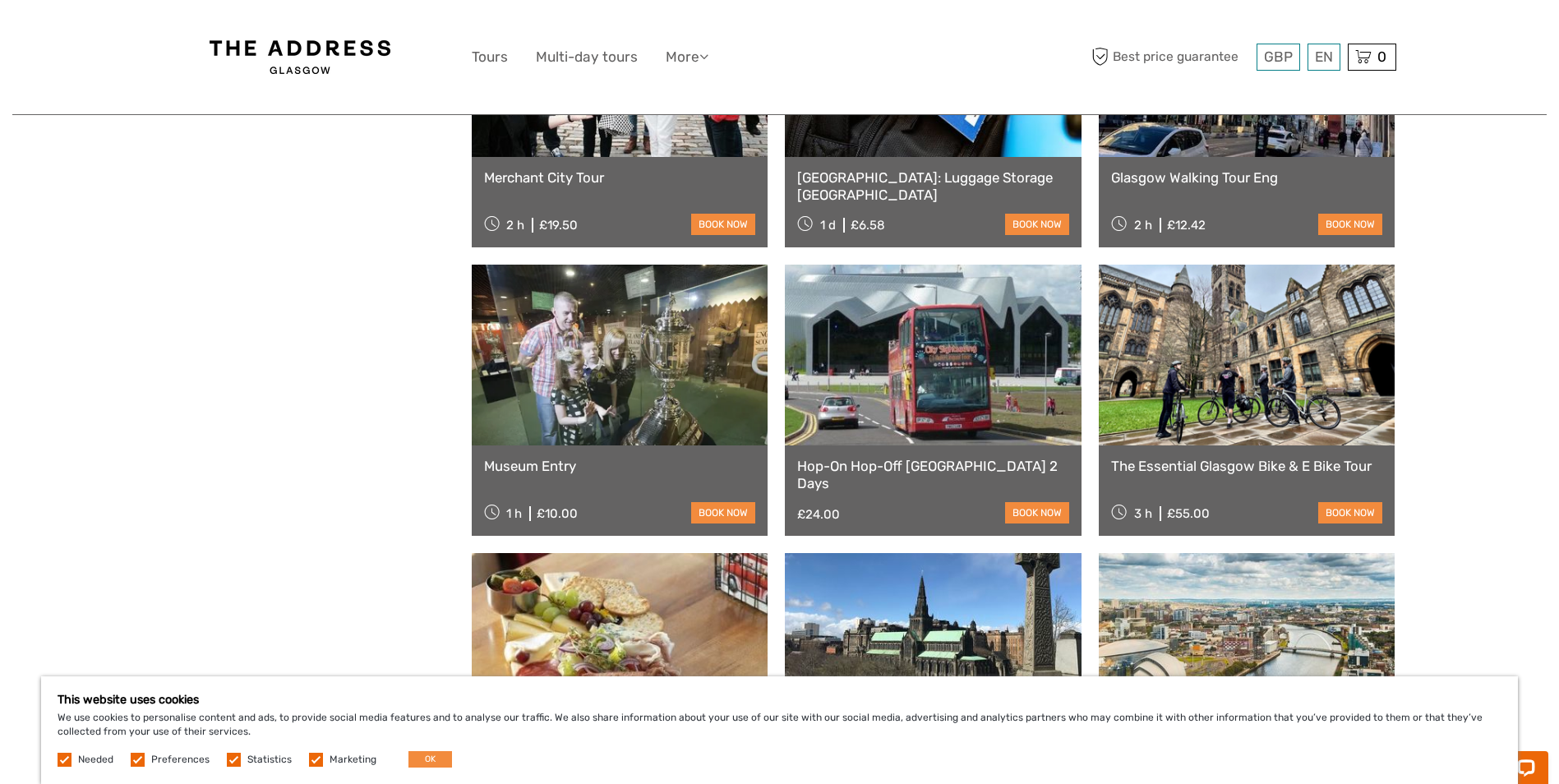 click at bounding box center (1247, 355) 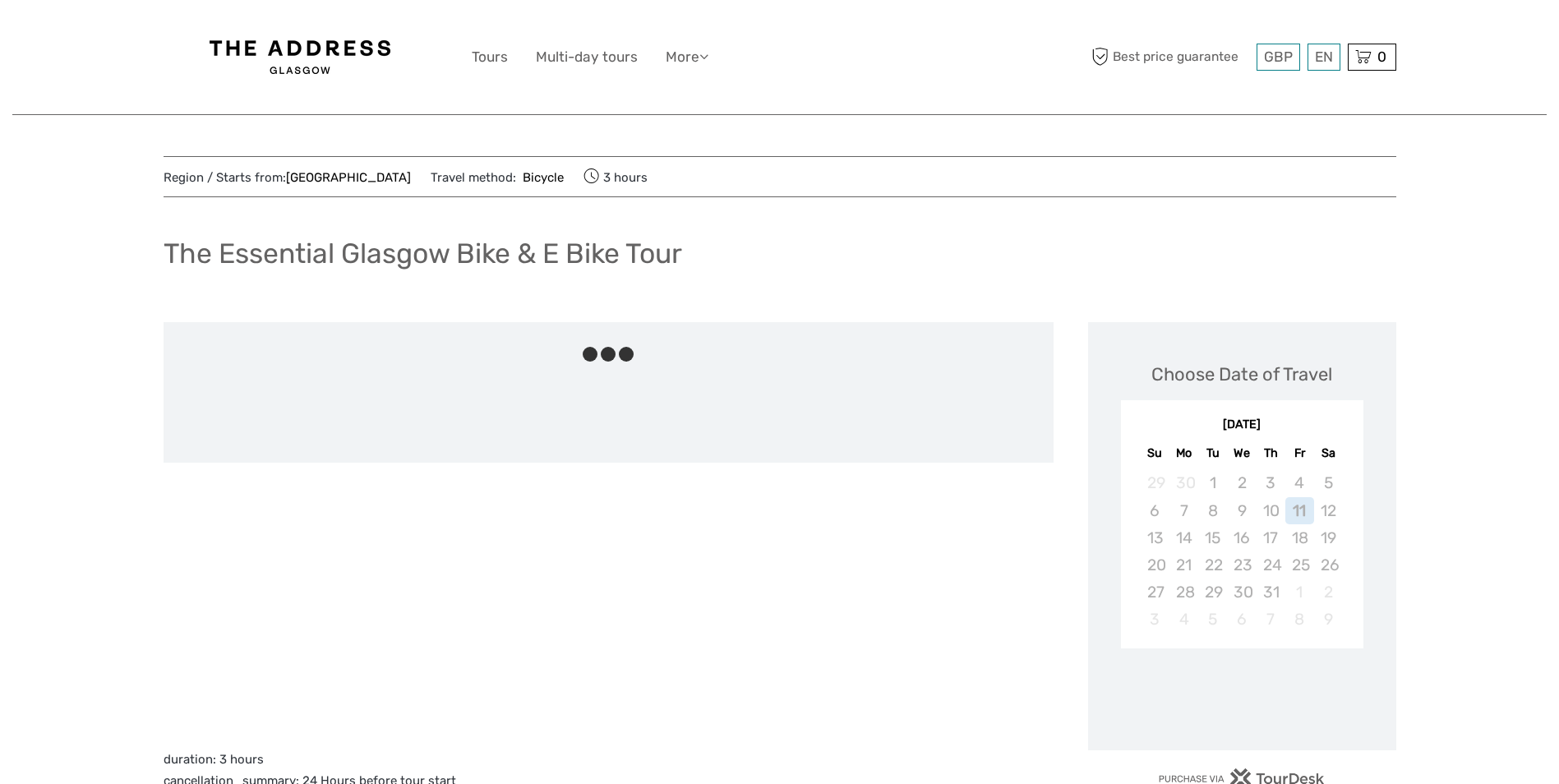 scroll, scrollTop: 0, scrollLeft: 0, axis: both 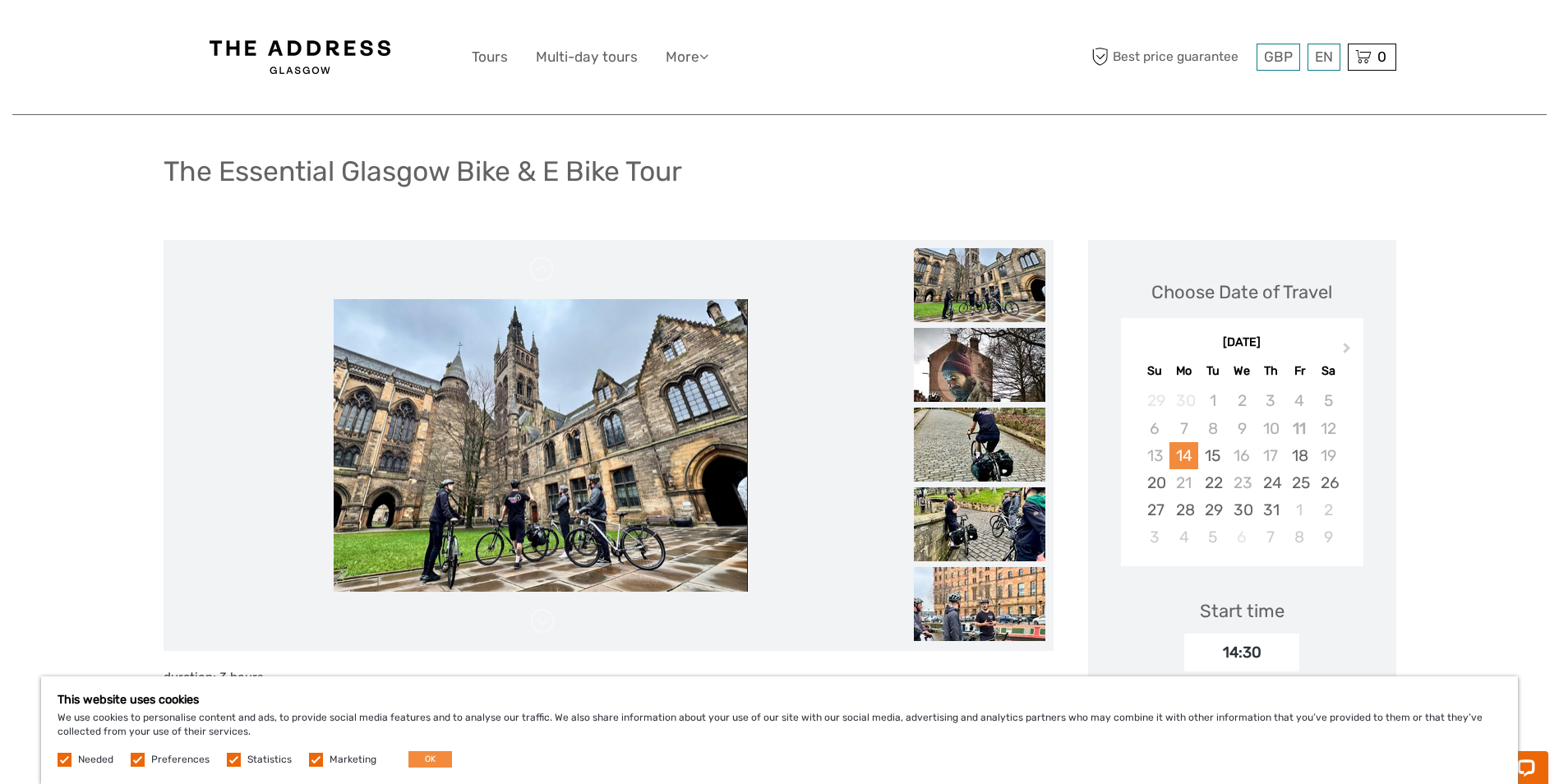 click at bounding box center (980, 285) 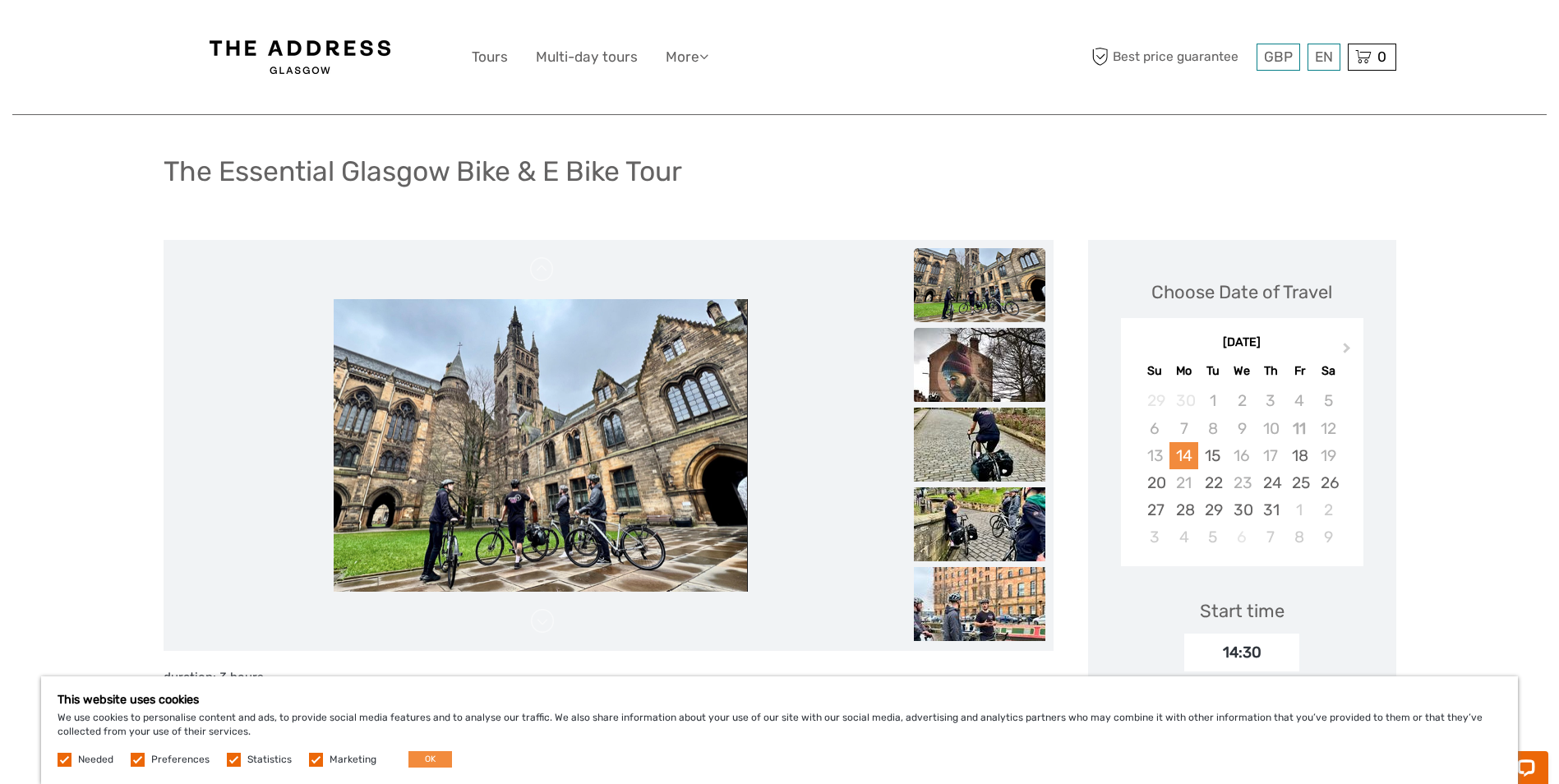 click at bounding box center (980, 365) 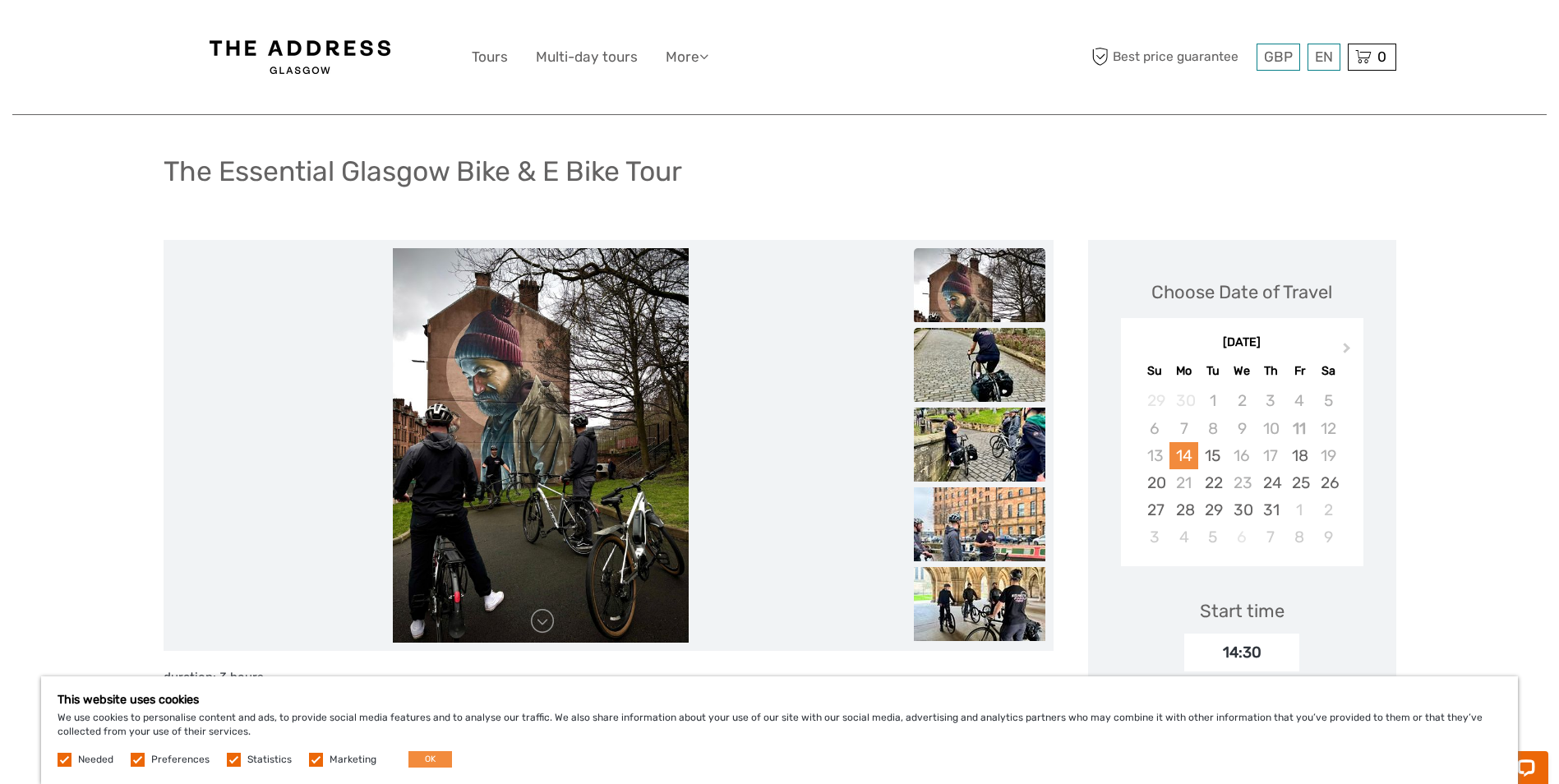 click at bounding box center (980, 366) 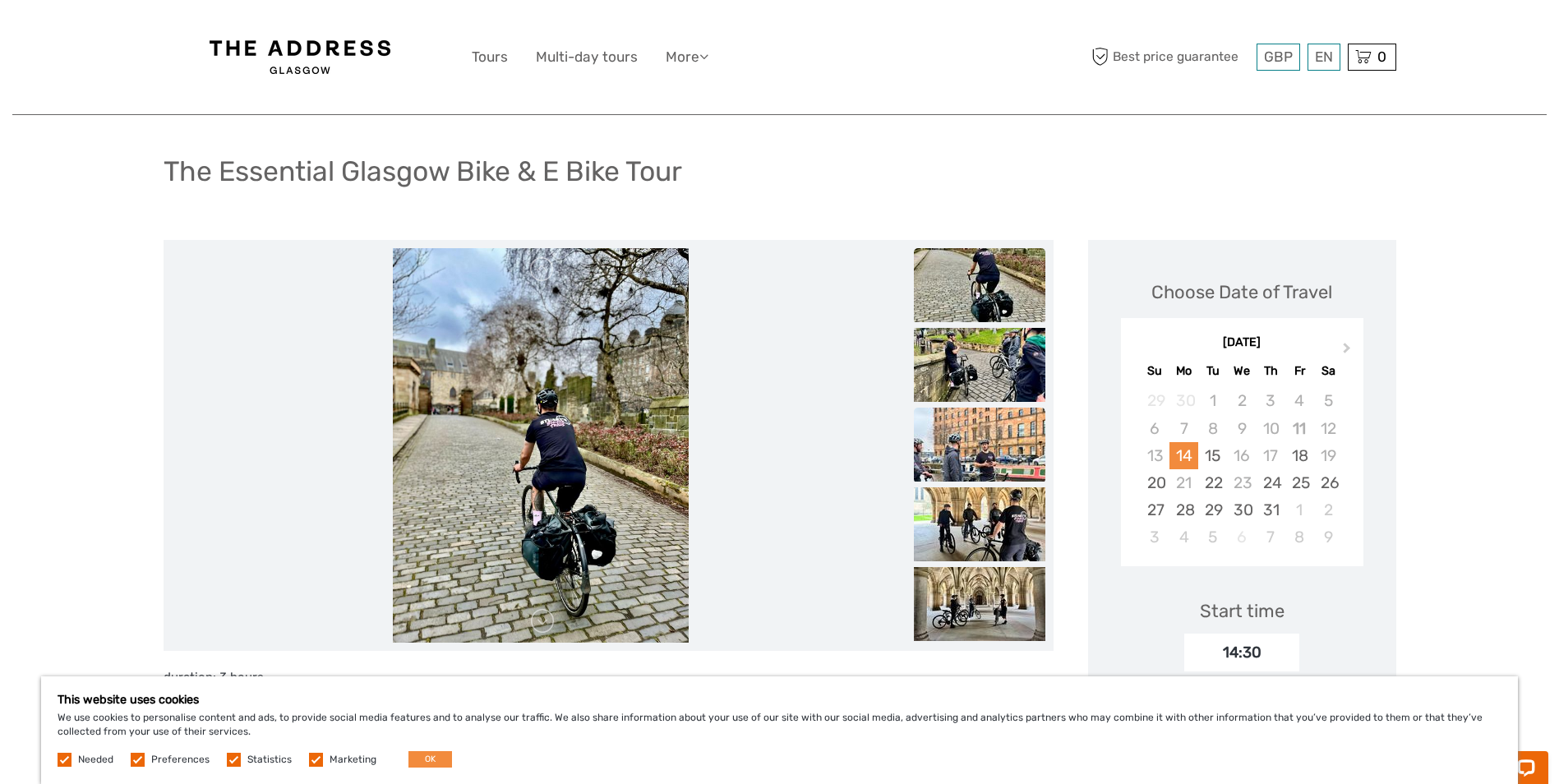 click at bounding box center (980, 445) 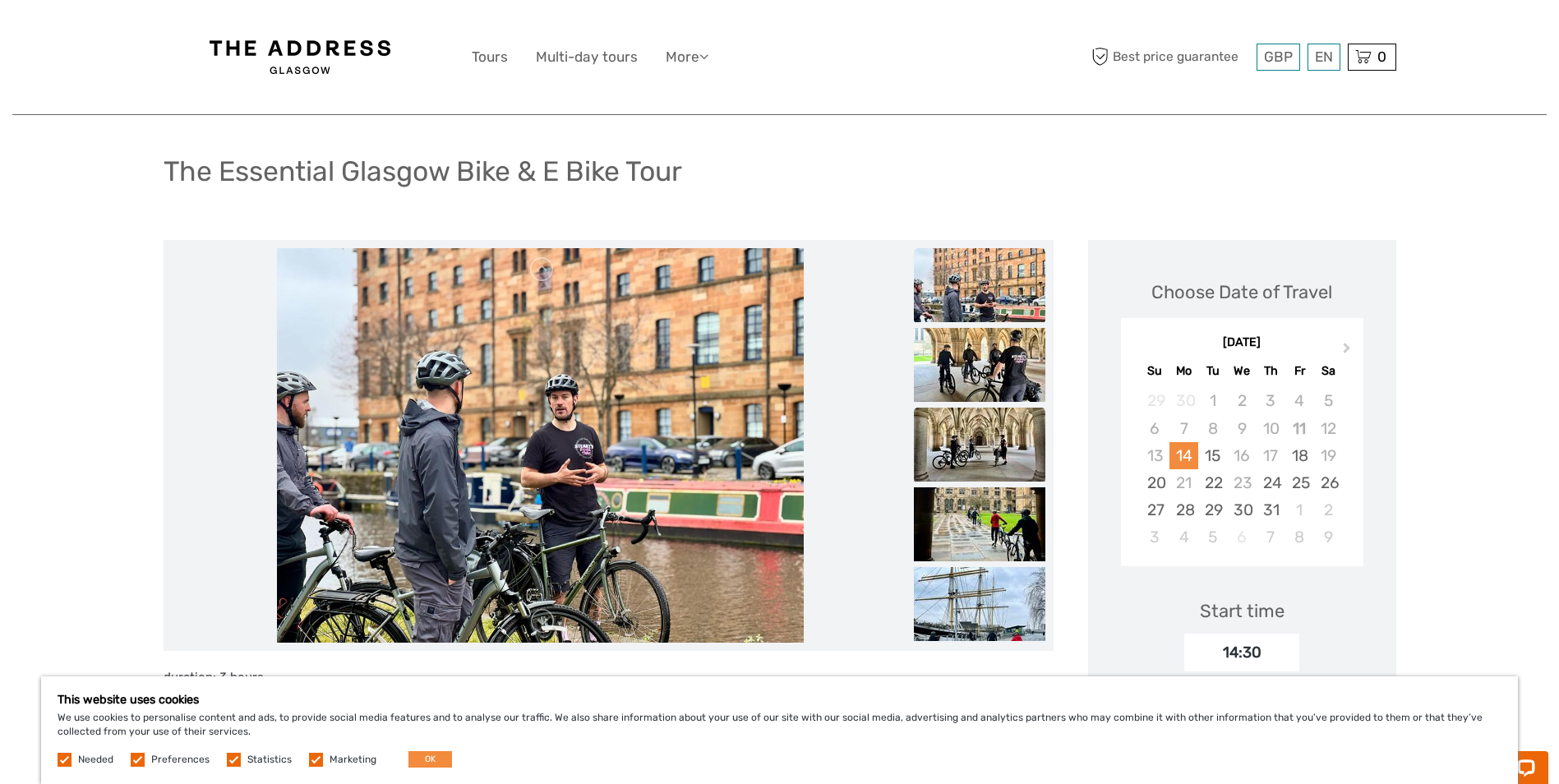 click at bounding box center (980, 445) 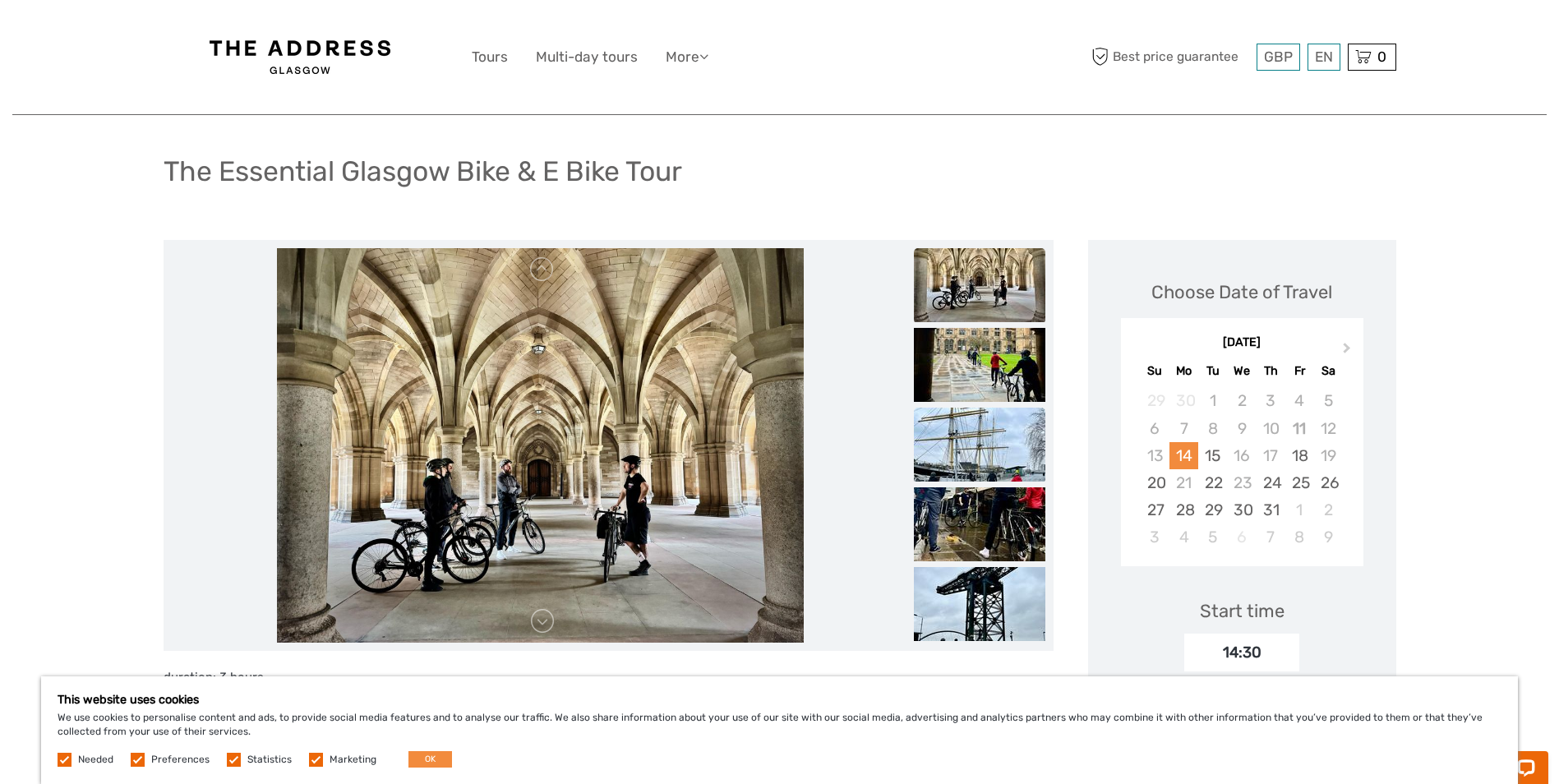 click at bounding box center [980, 445] 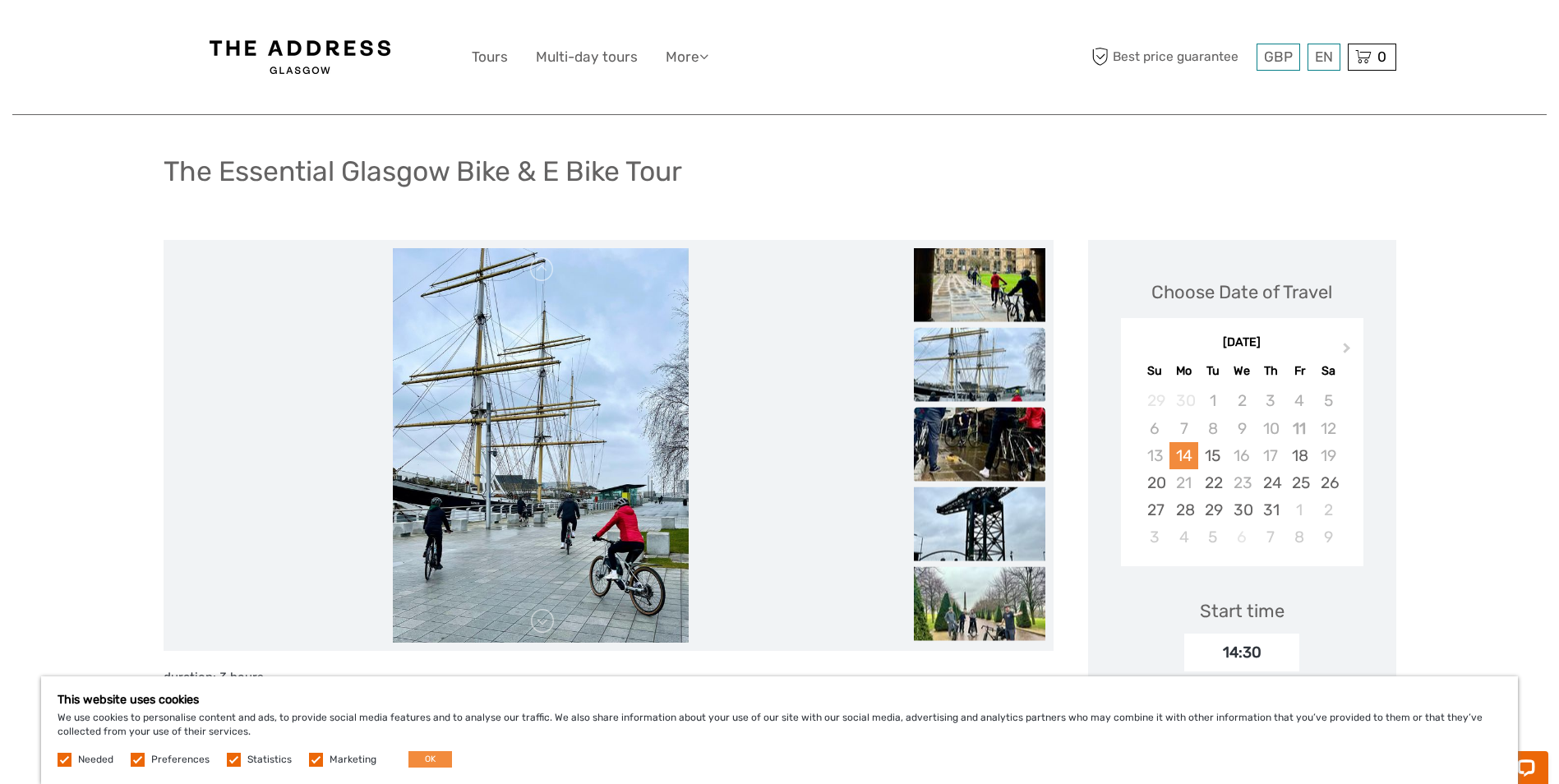 click at bounding box center (980, 445) 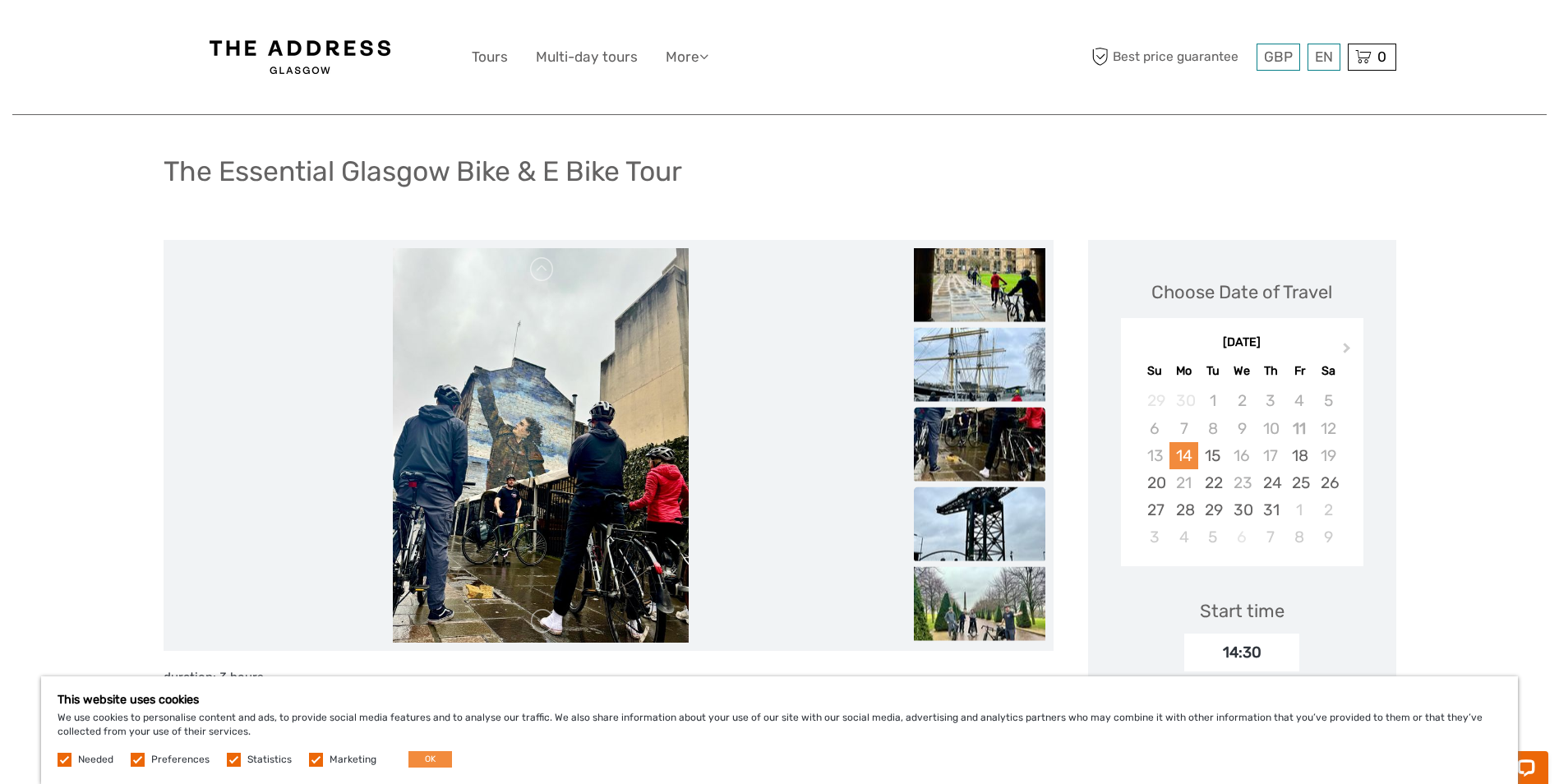 click at bounding box center (980, 524) 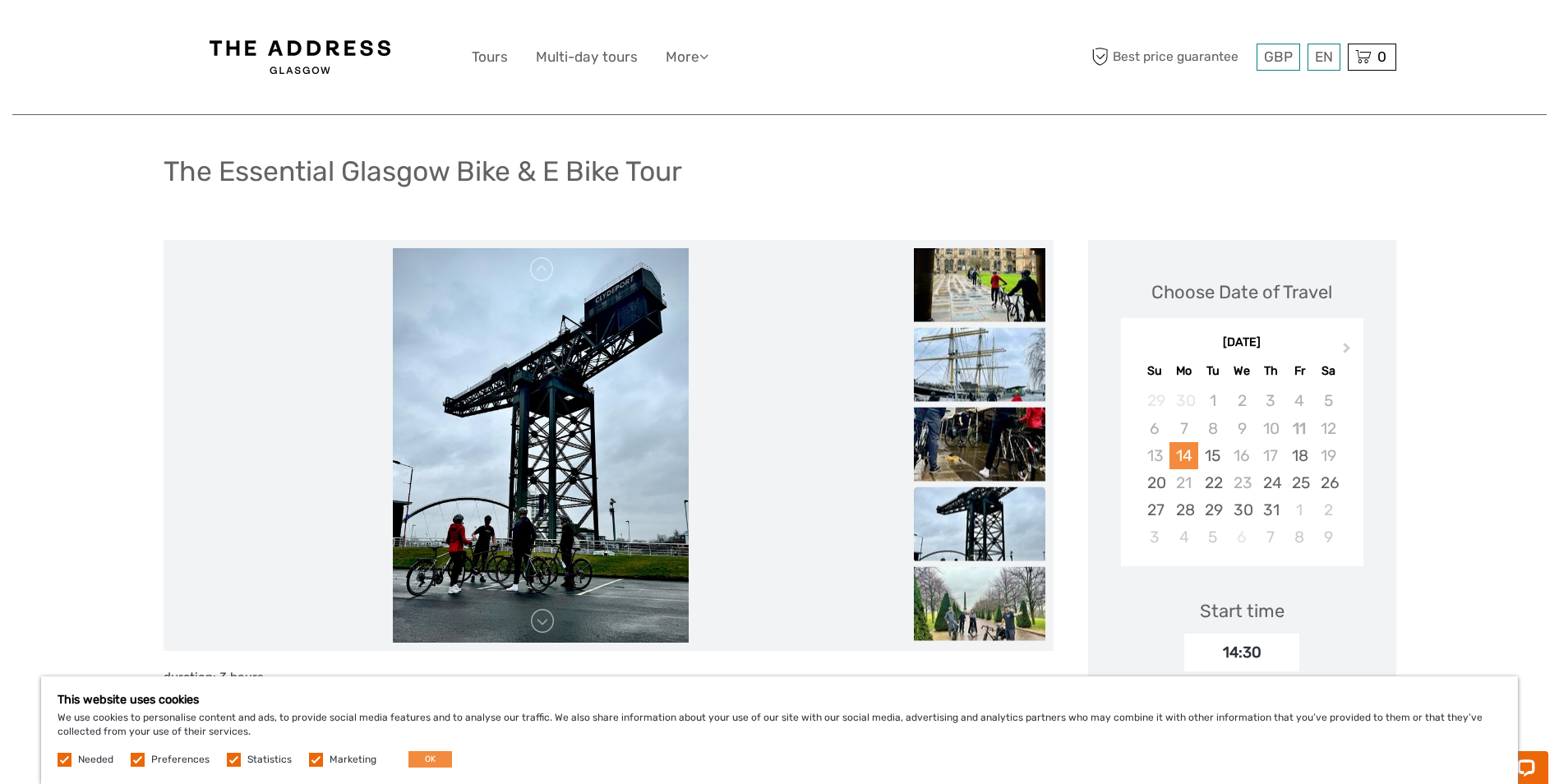 click at bounding box center [980, 524] 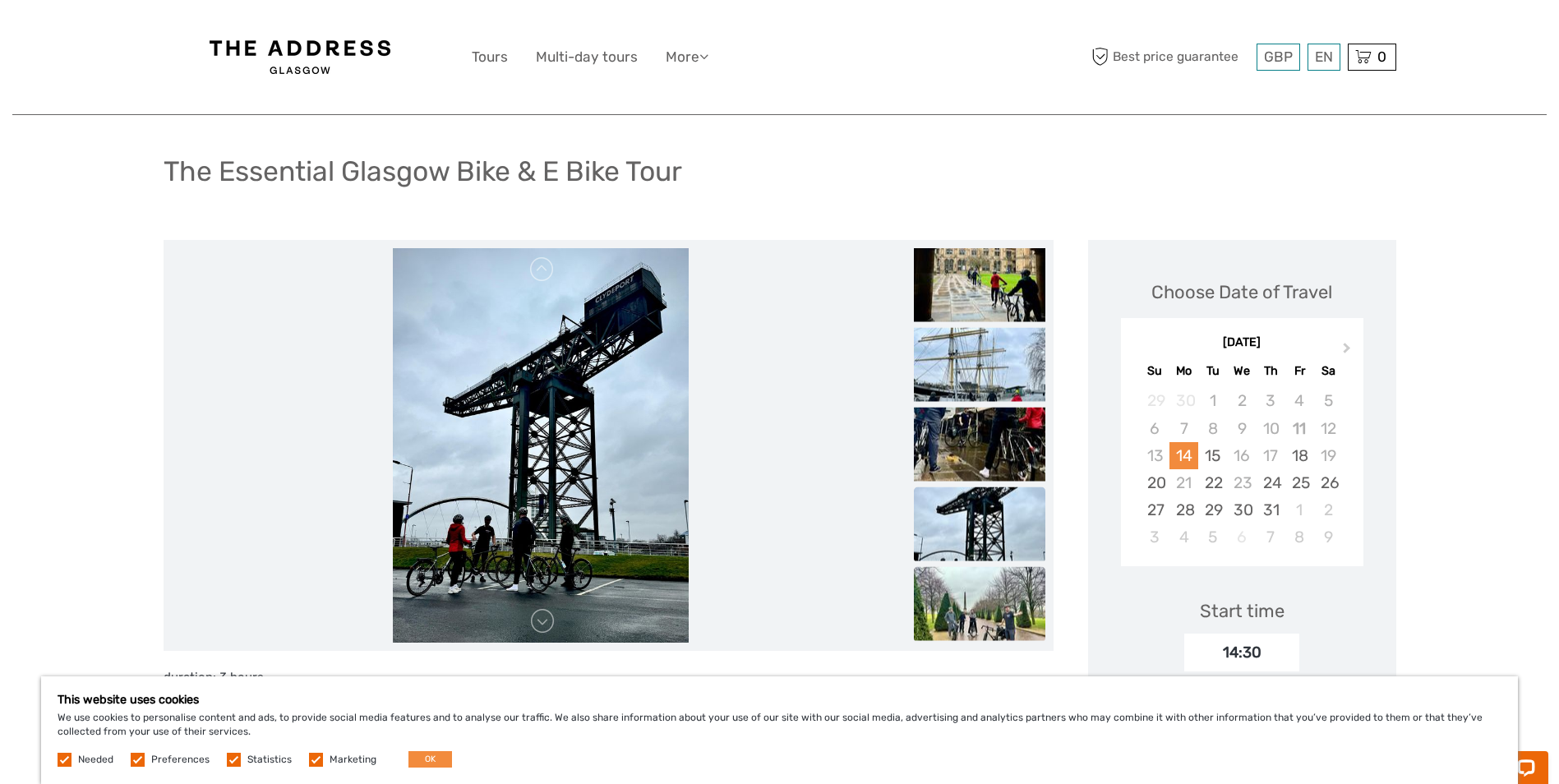 click at bounding box center (980, 604) 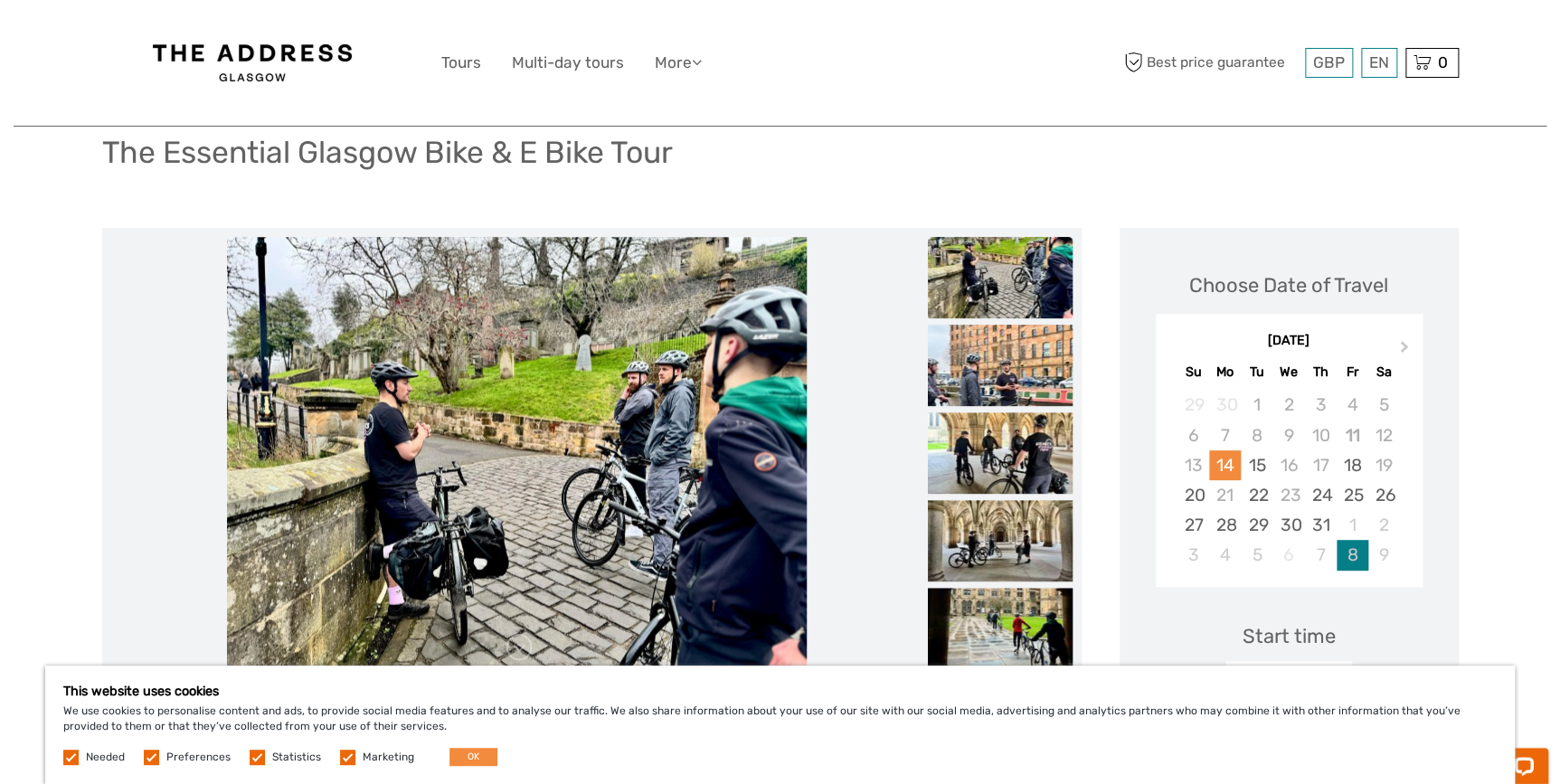 scroll, scrollTop: 164, scrollLeft: 0, axis: vertical 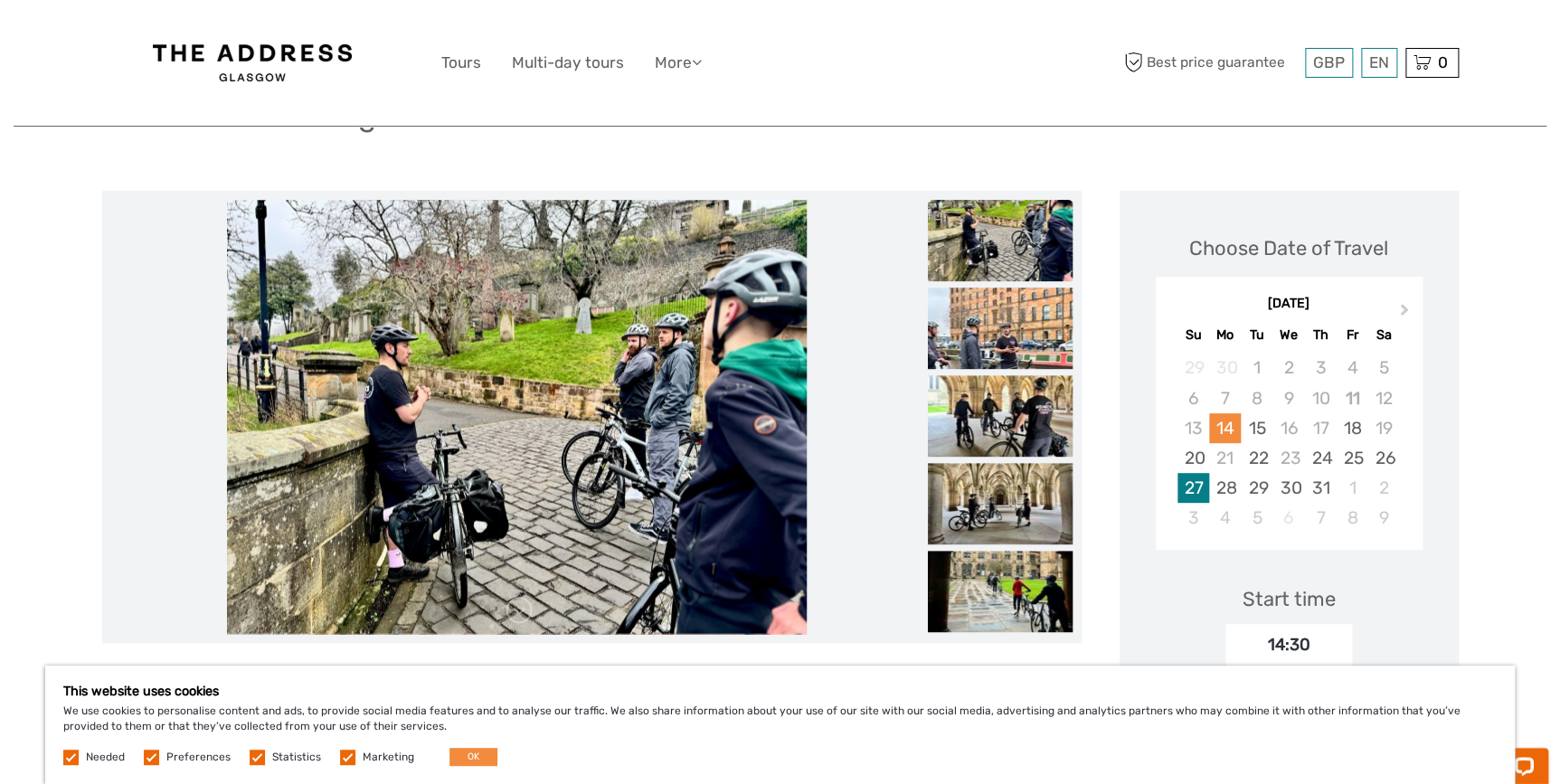 click on "27" at bounding box center [1193, 487] 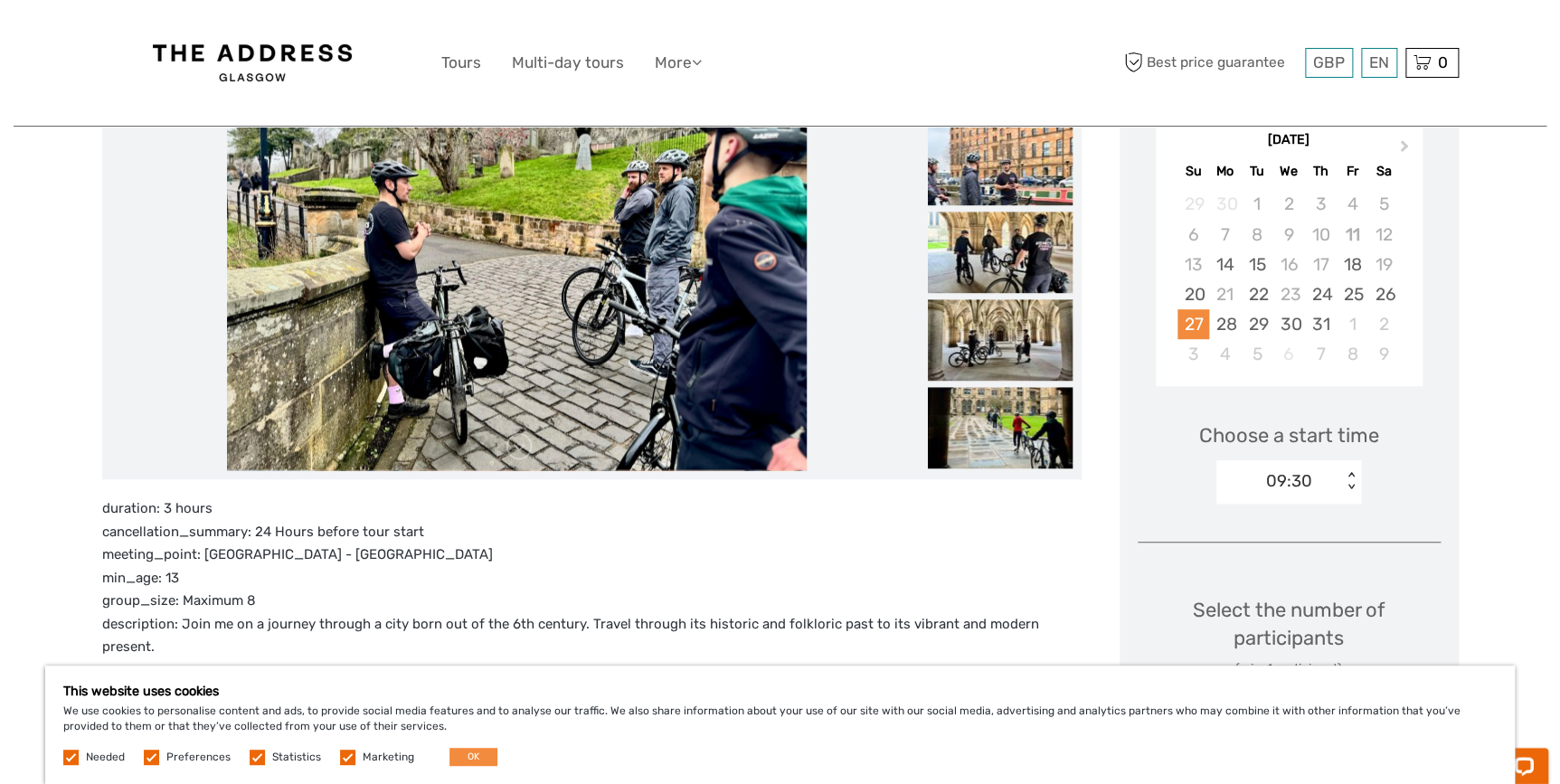 scroll, scrollTop: 328, scrollLeft: 0, axis: vertical 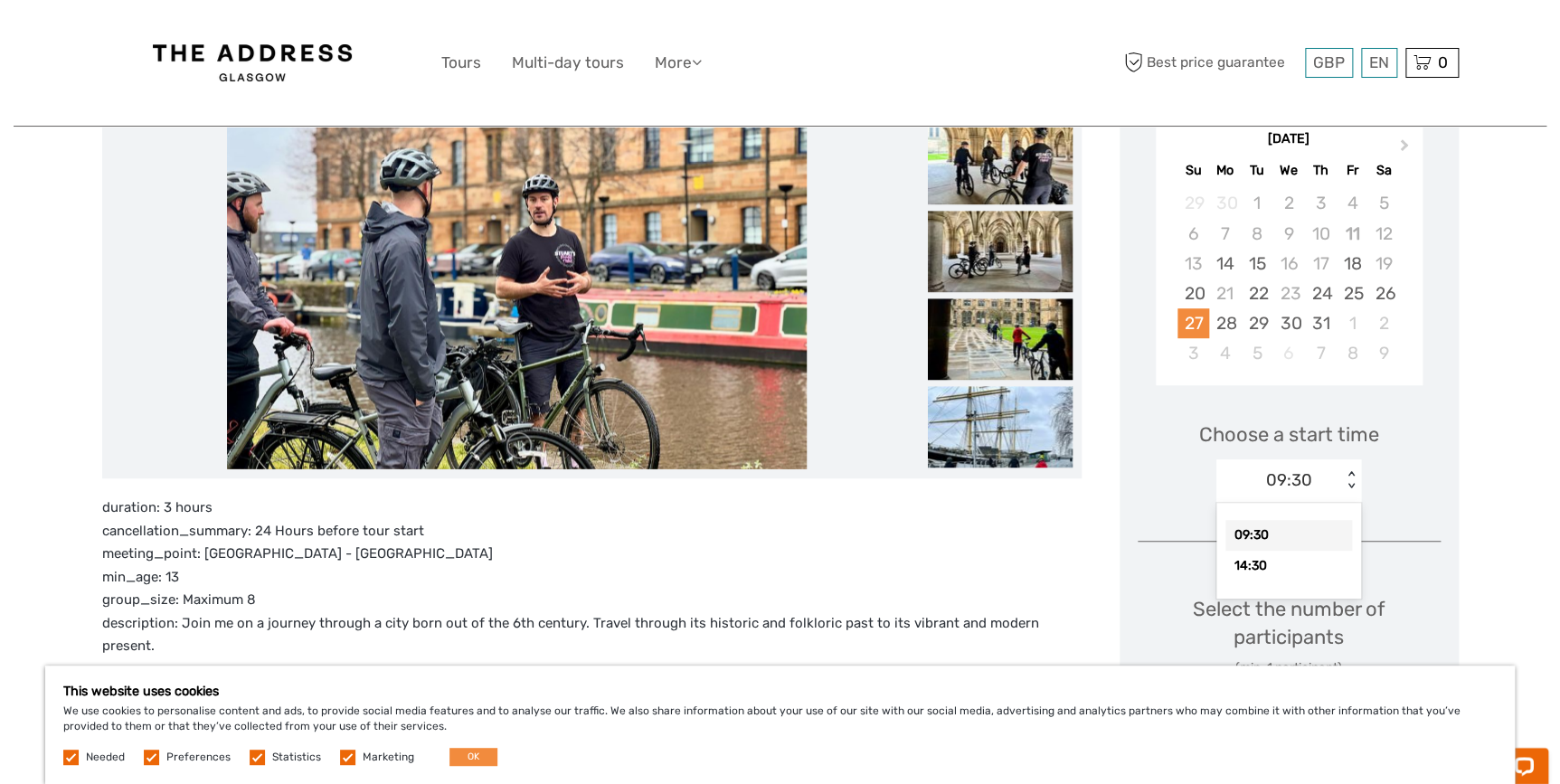 click on "< >" at bounding box center [1351, 480] 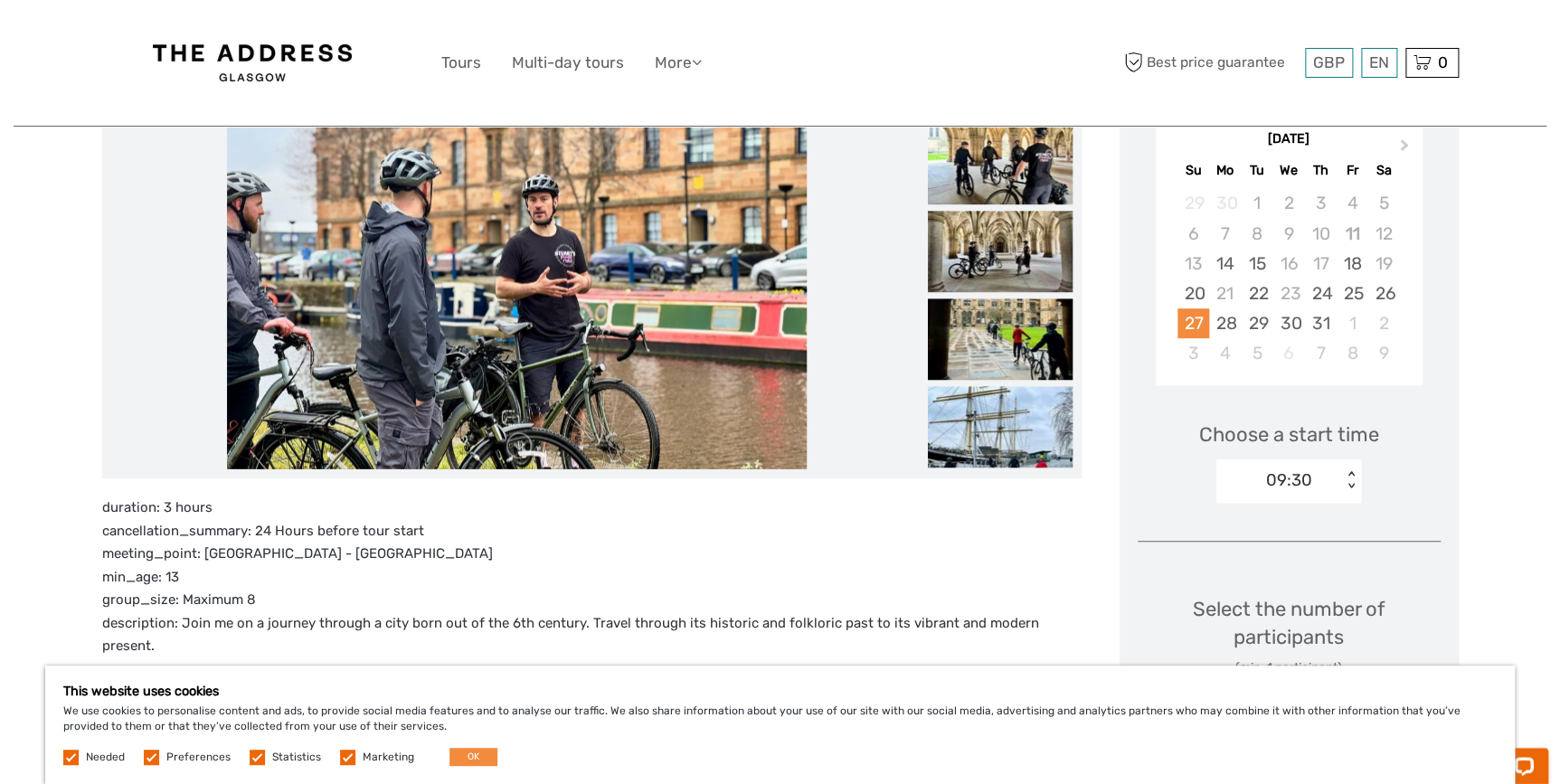 click on "Choose a start time 09:30 < >" at bounding box center (1289, 454) 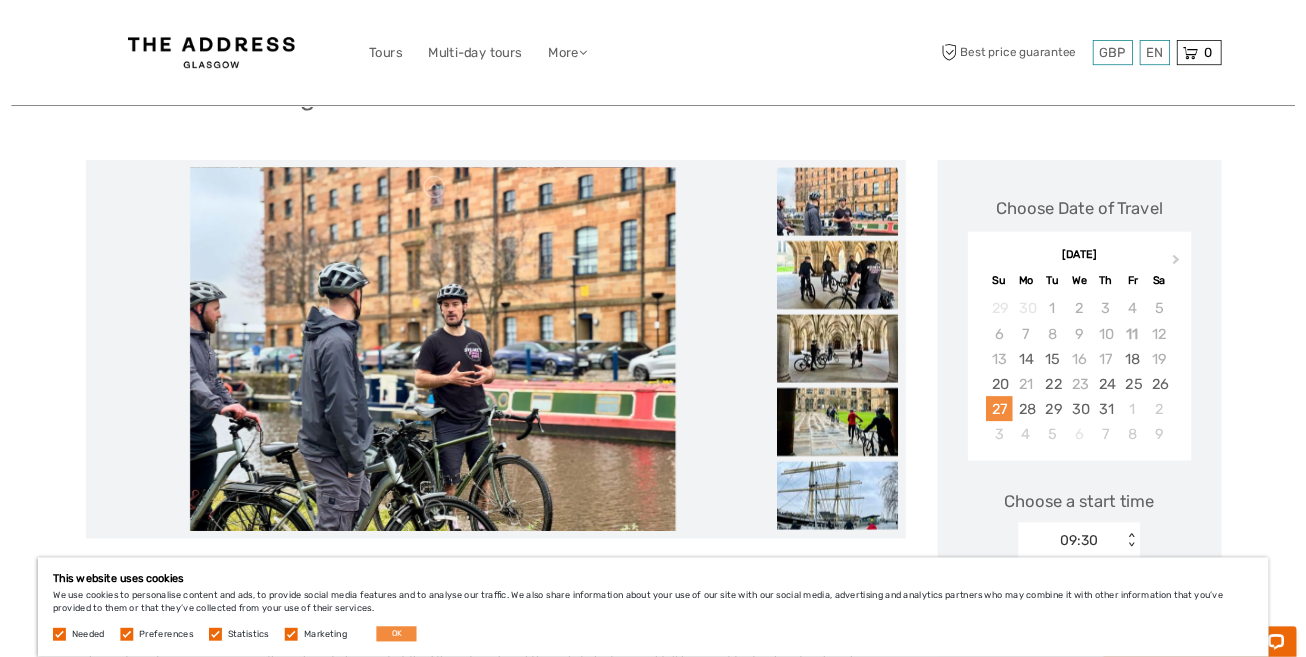 scroll, scrollTop: 90, scrollLeft: 0, axis: vertical 